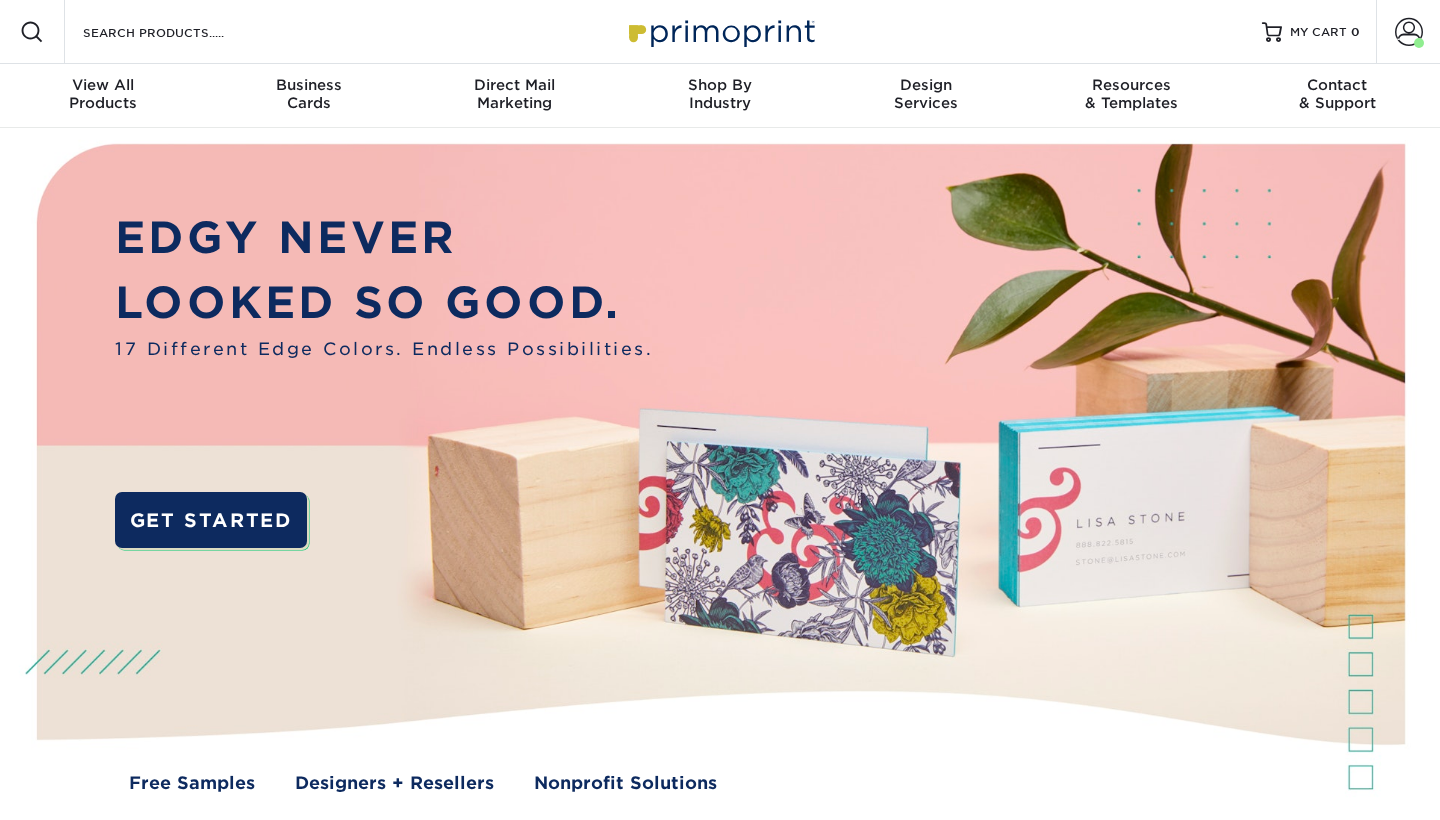scroll, scrollTop: 0, scrollLeft: 0, axis: both 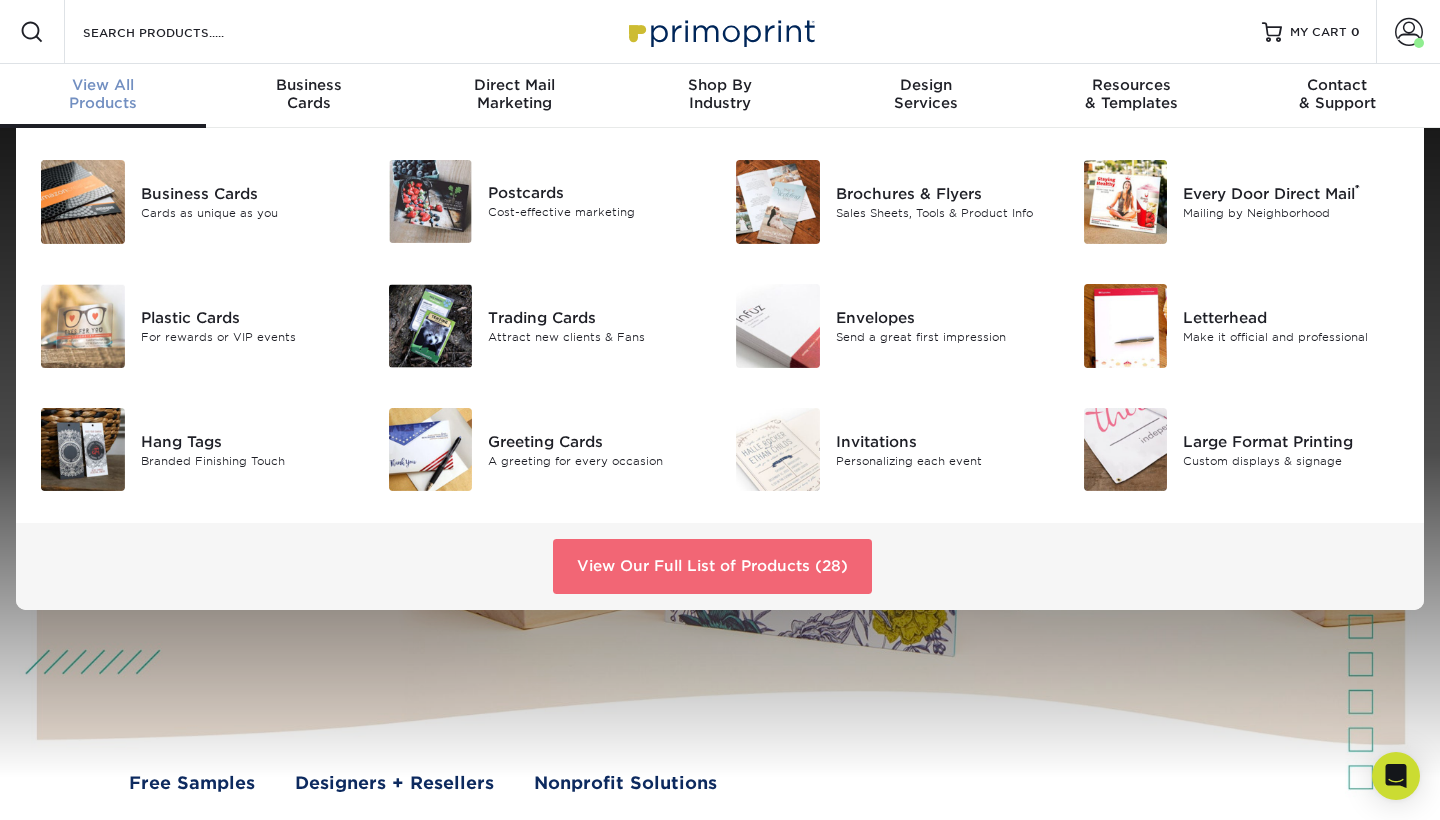 click on "View Our Full List of Products (28)" at bounding box center (712, 566) 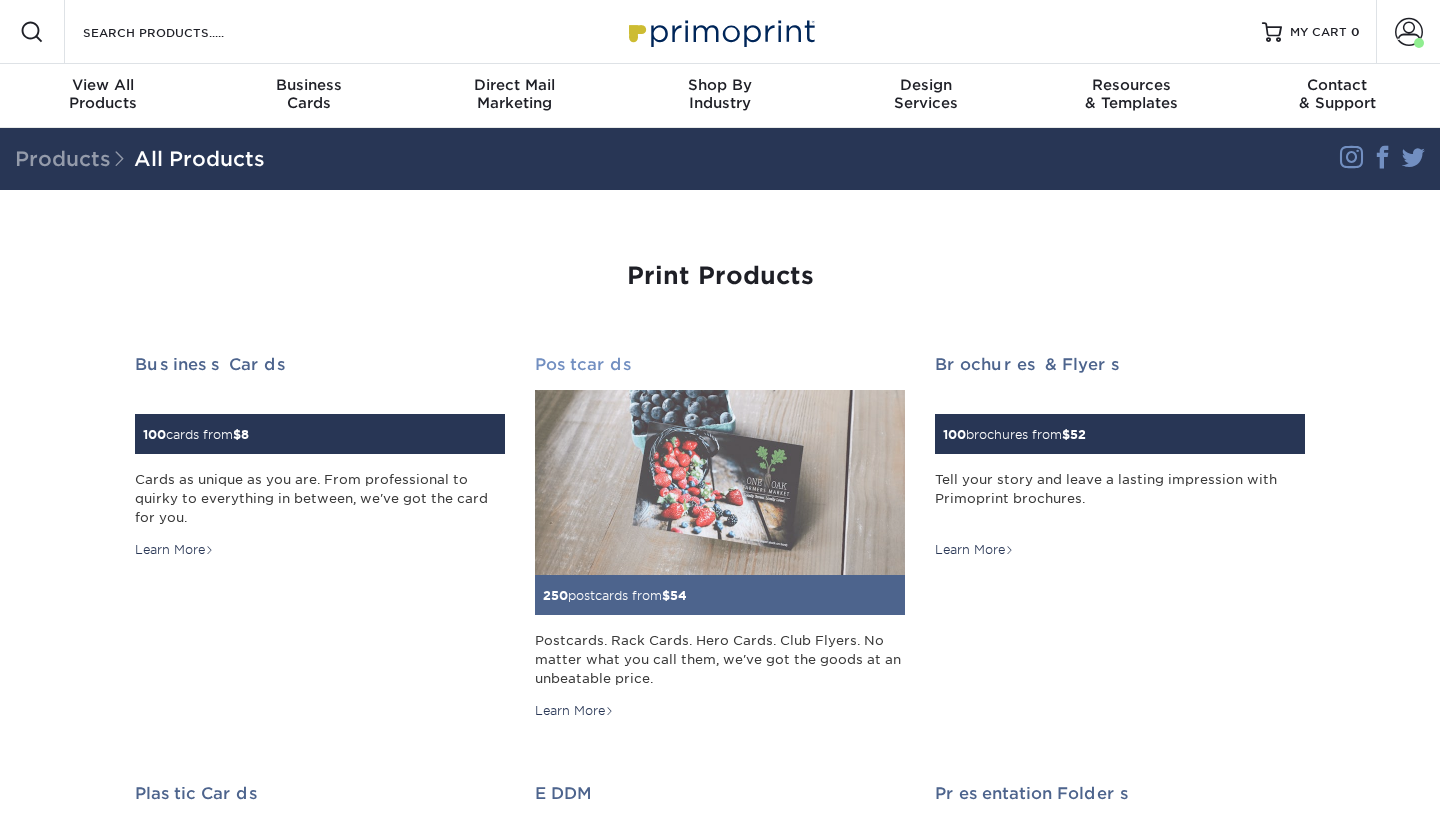 scroll, scrollTop: 0, scrollLeft: 0, axis: both 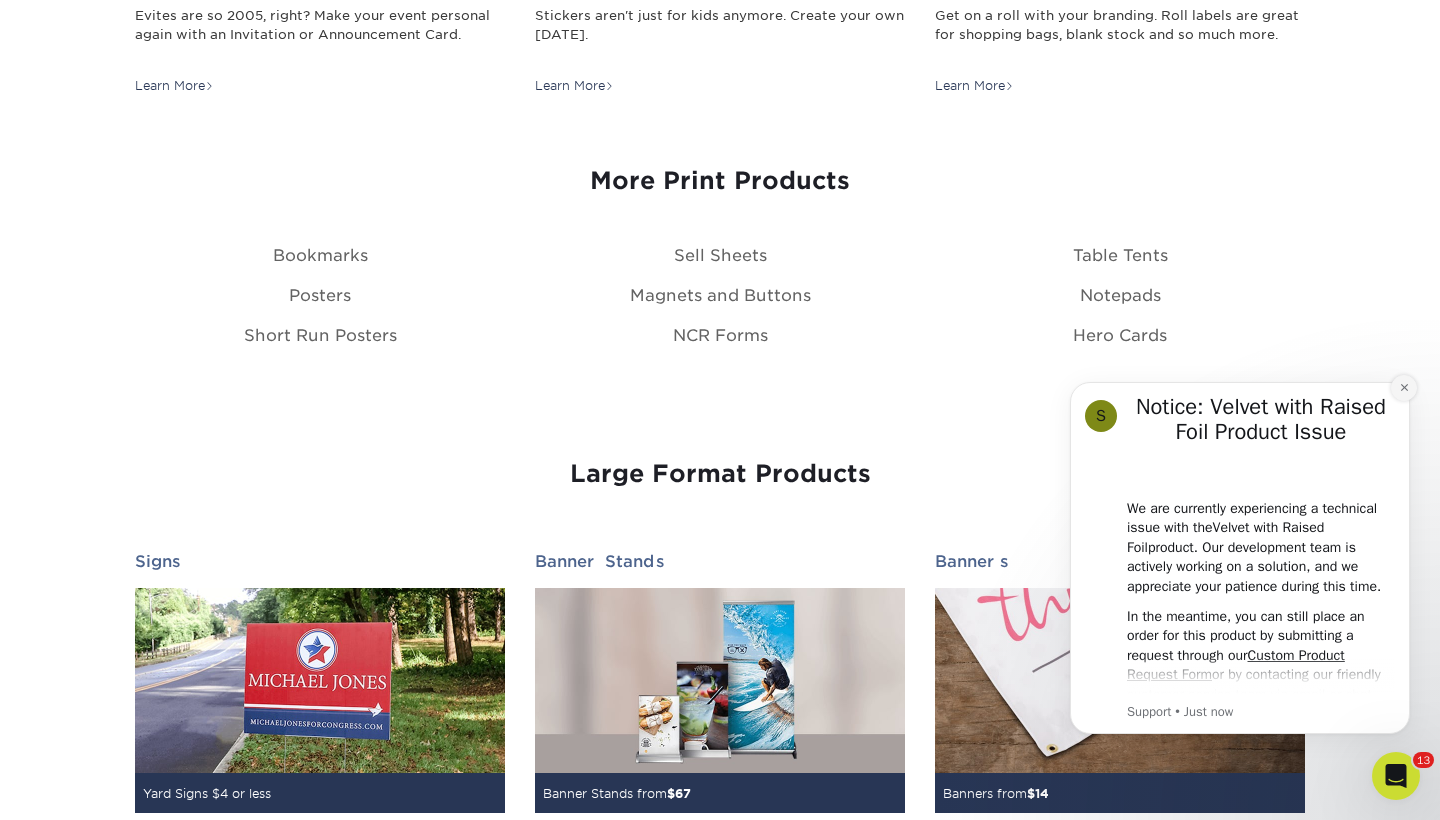 click 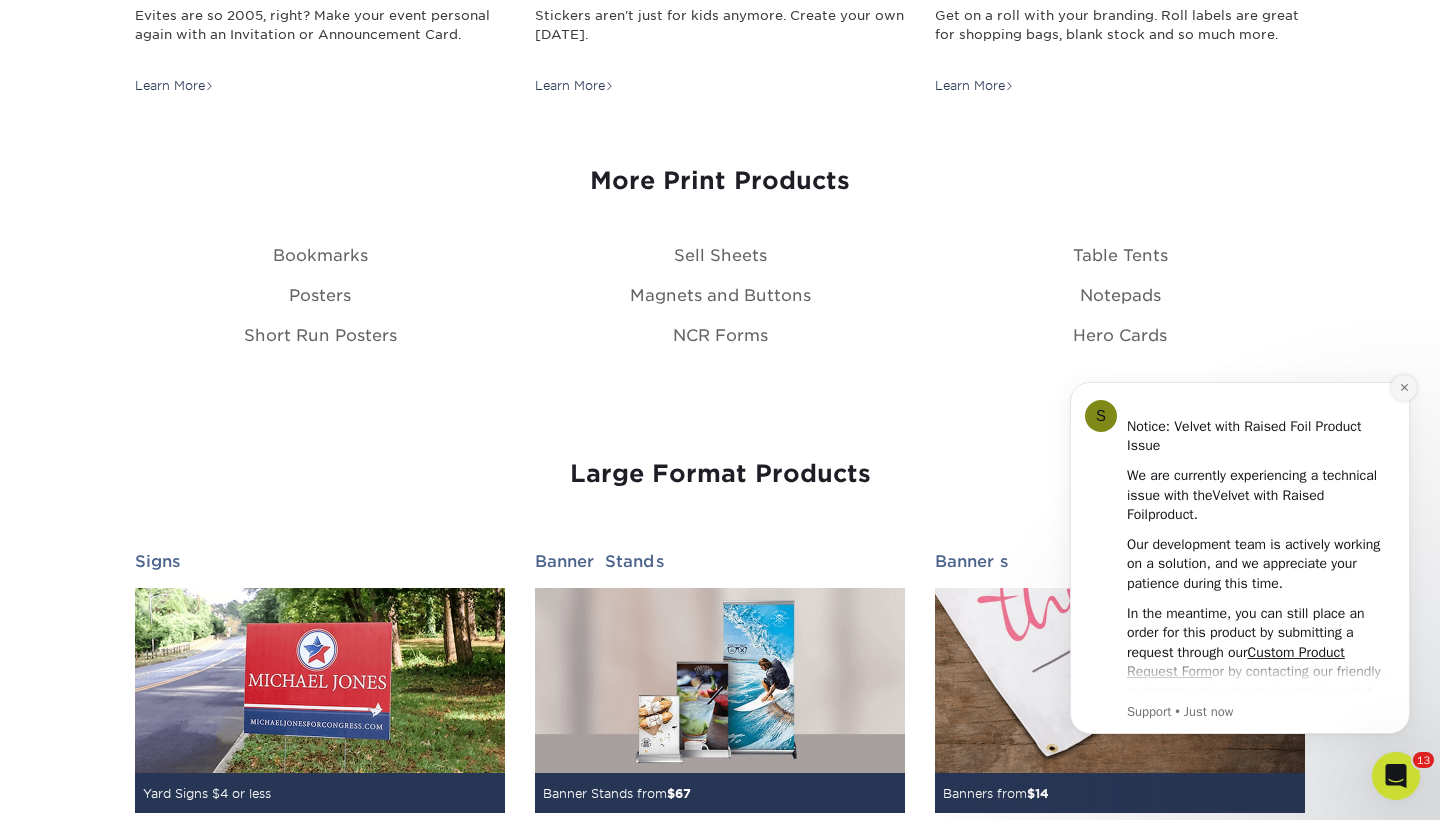 click 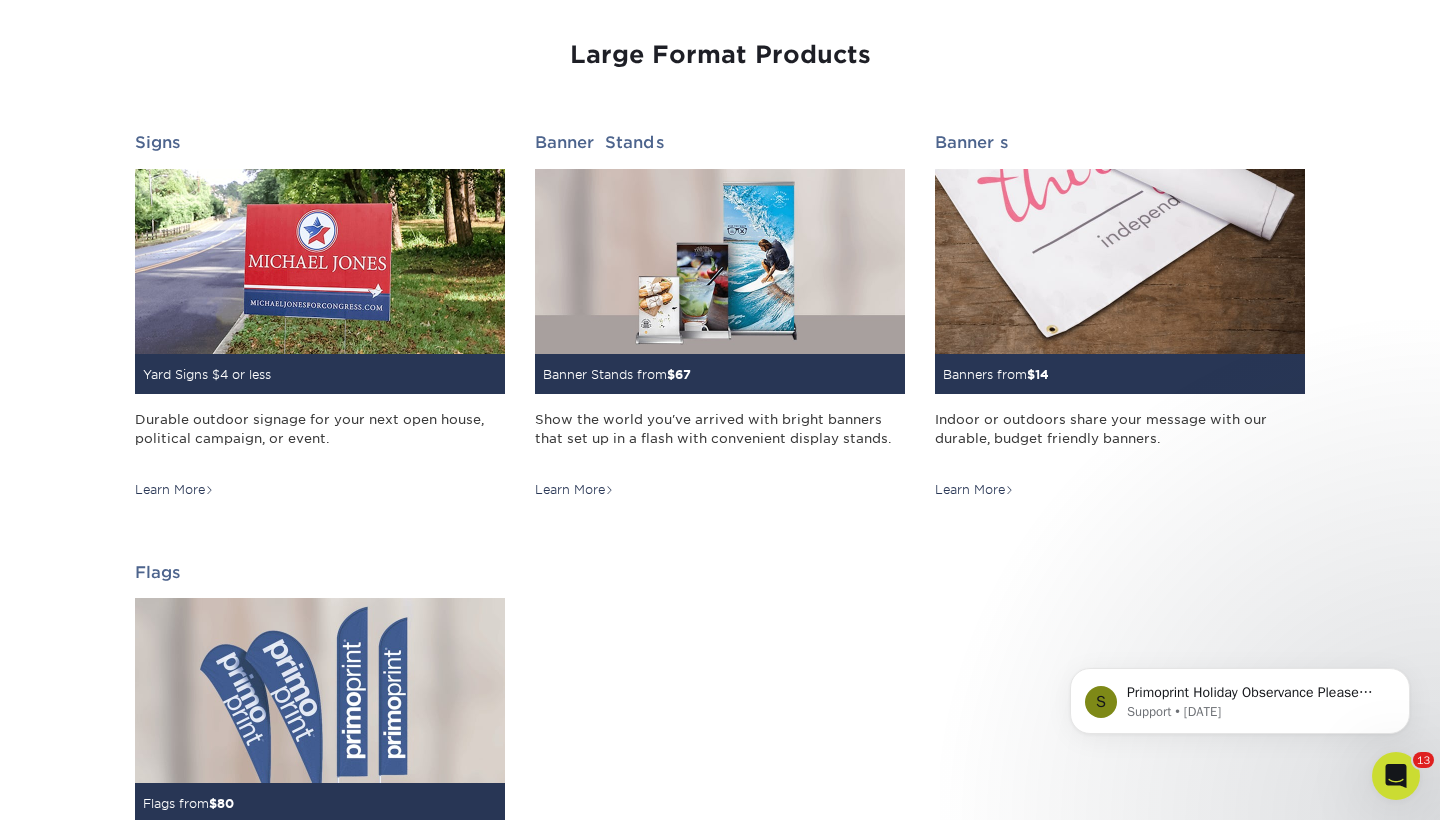 scroll, scrollTop: 2744, scrollLeft: 0, axis: vertical 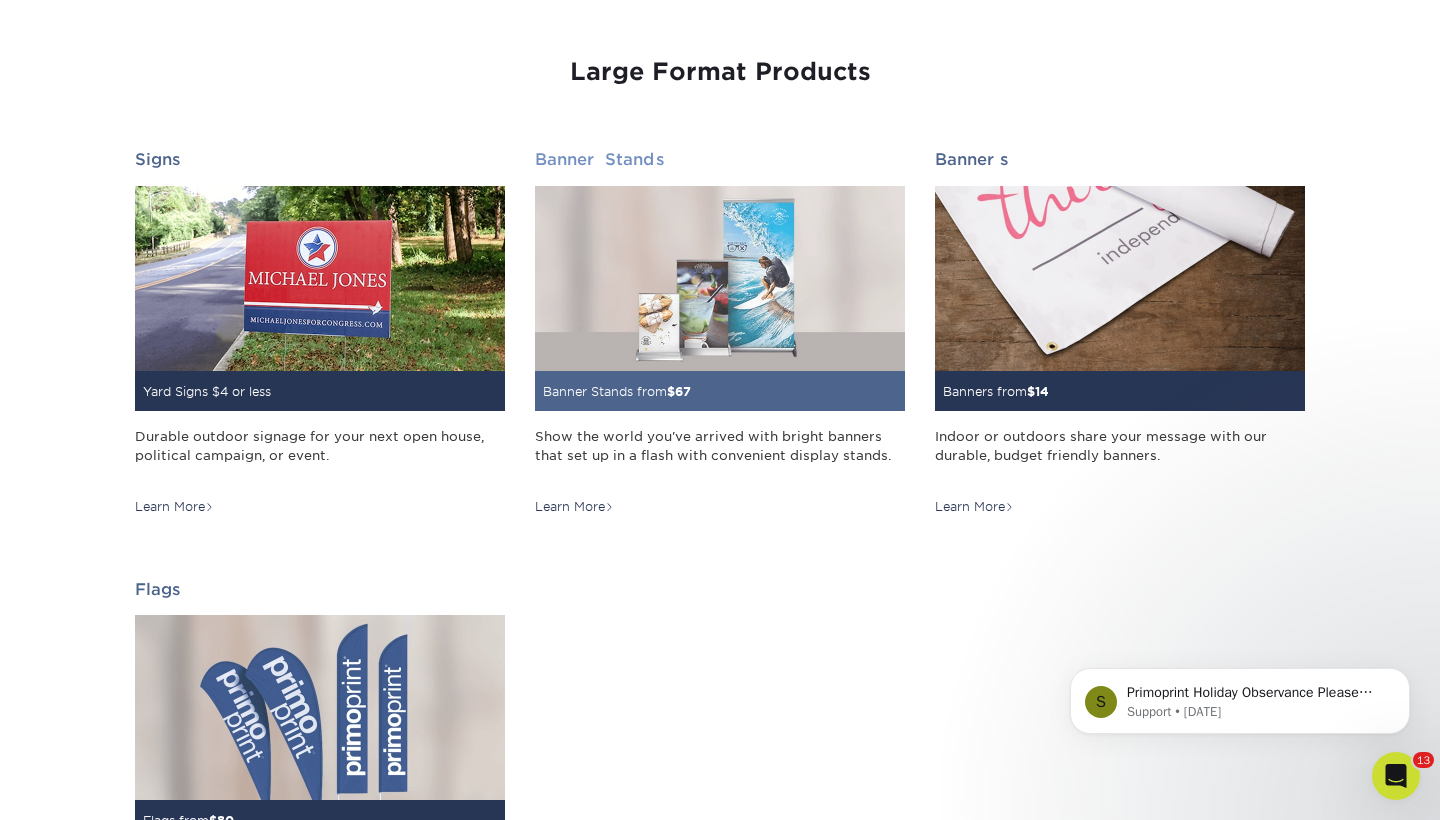 click on "Banner Stands from  $ 67" at bounding box center [617, 391] 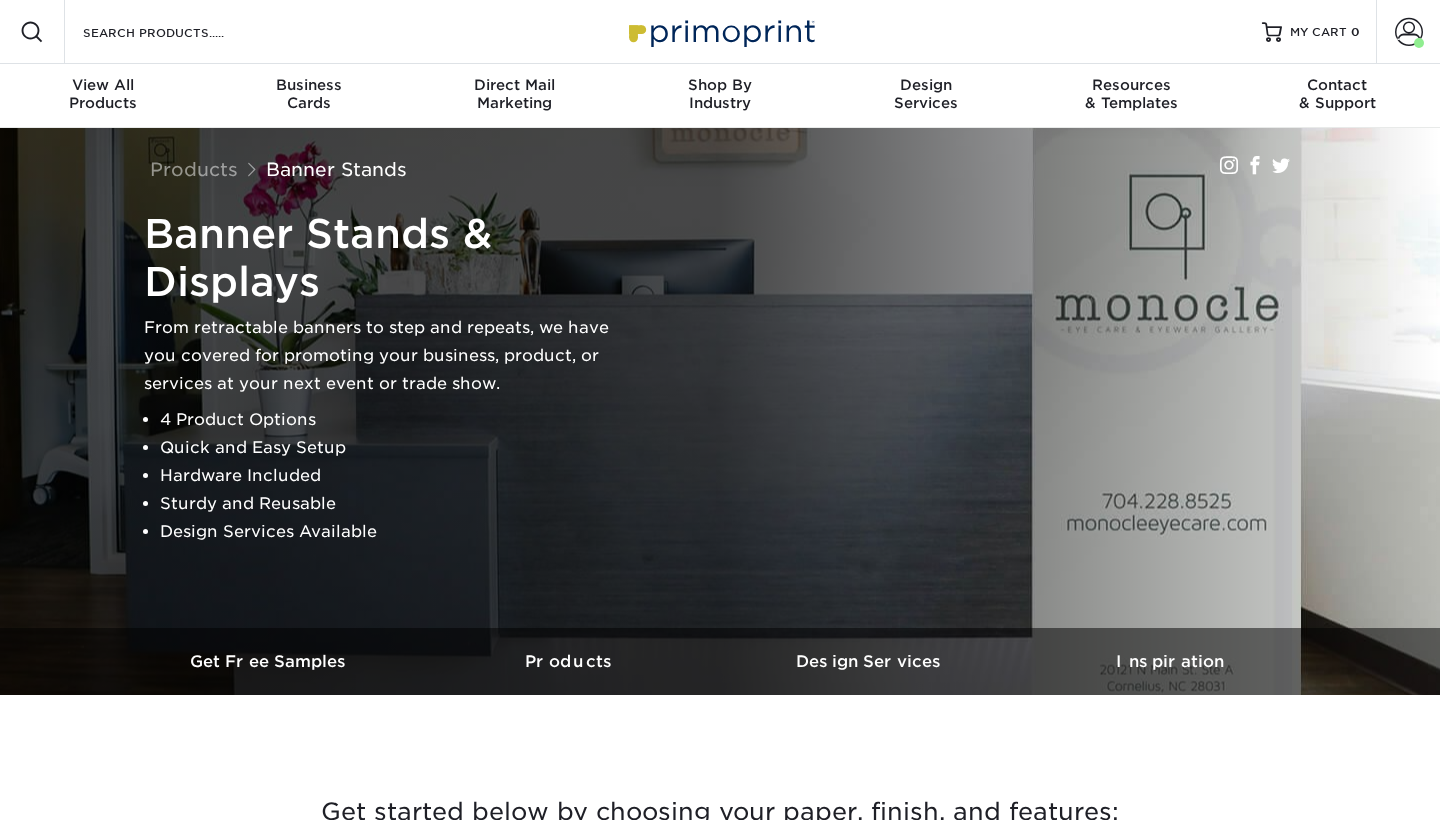 scroll, scrollTop: 0, scrollLeft: 0, axis: both 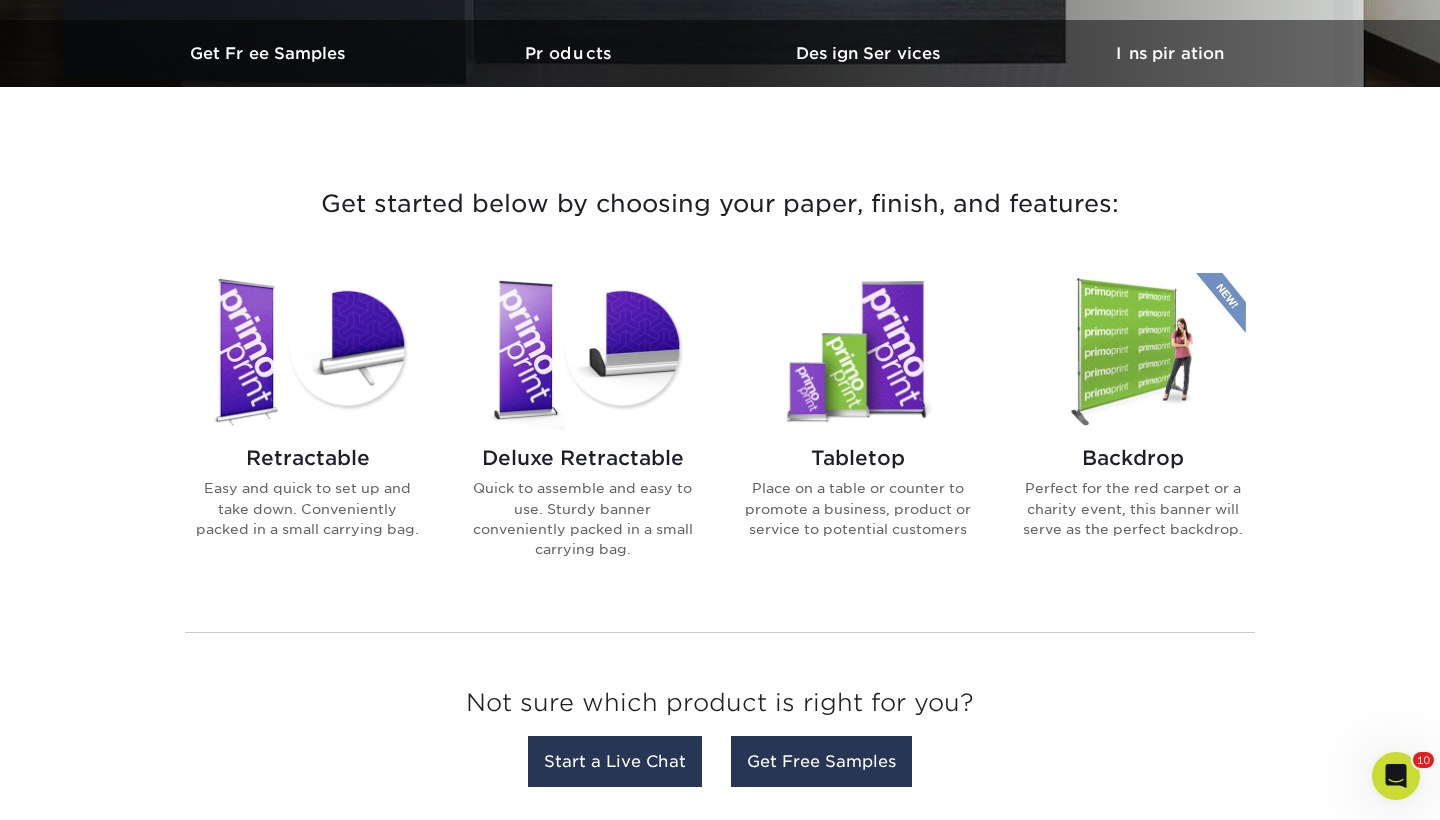 click at bounding box center [1132, 351] 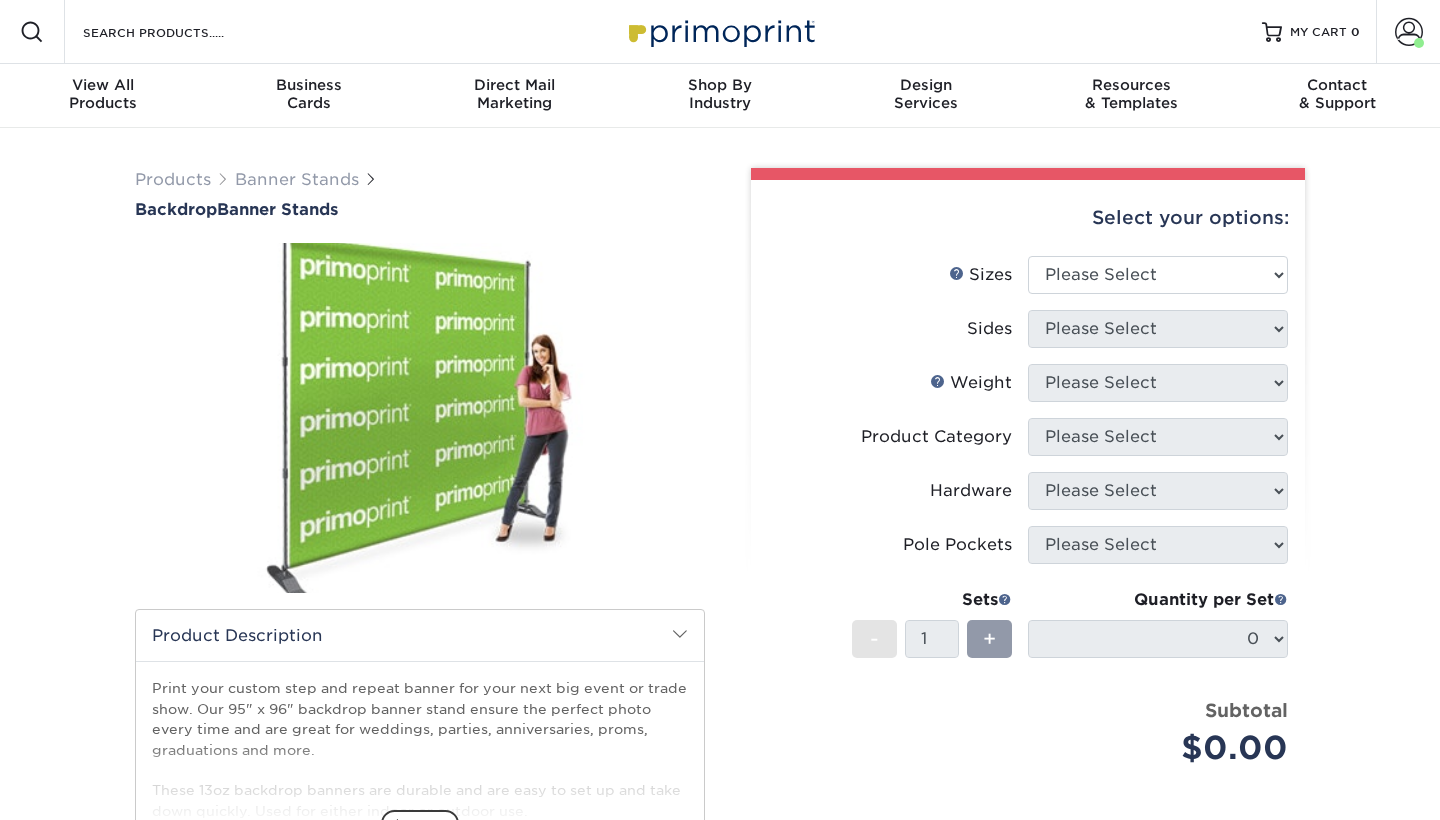 scroll, scrollTop: 0, scrollLeft: 0, axis: both 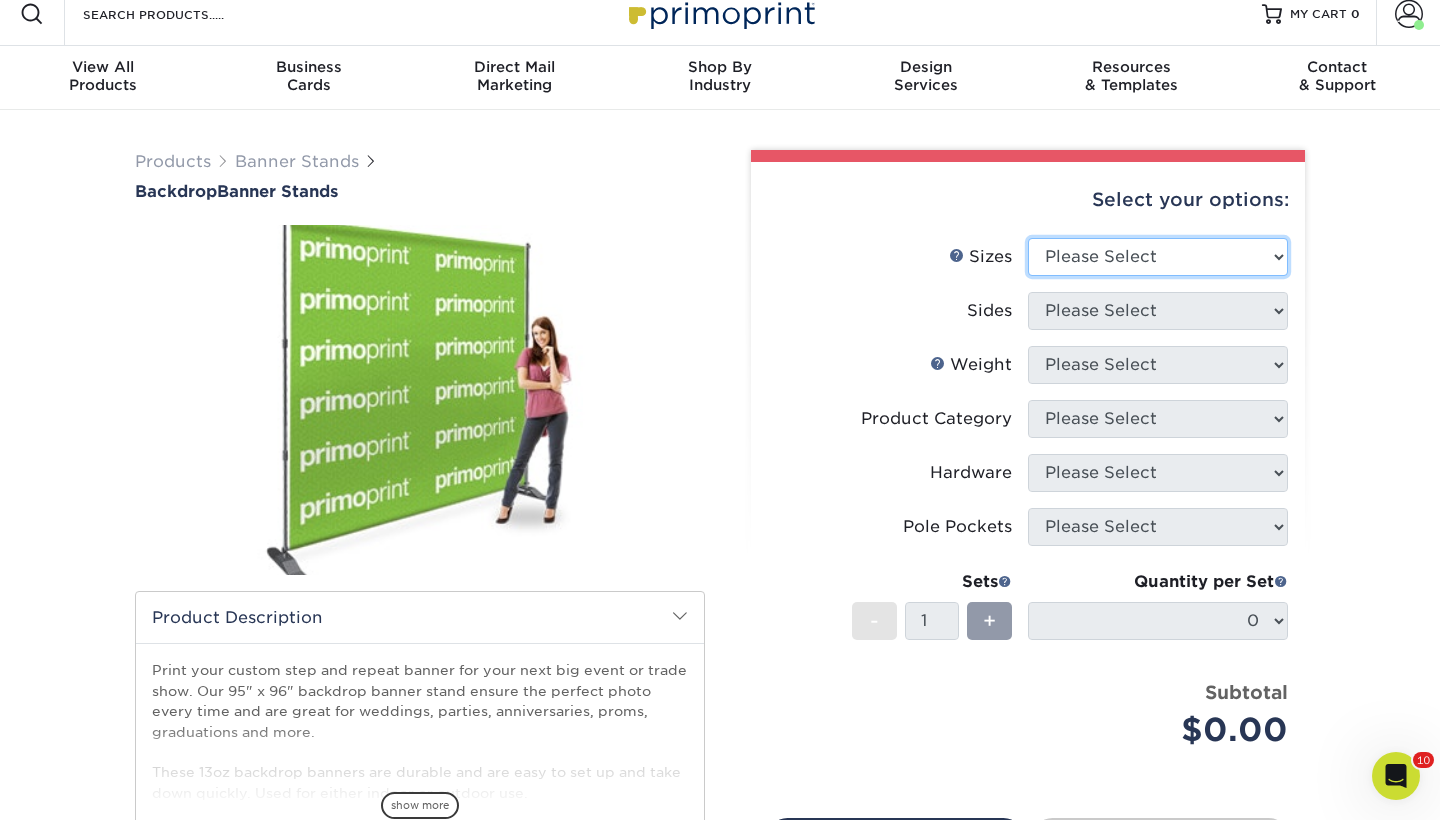 select on "95.00x96.00" 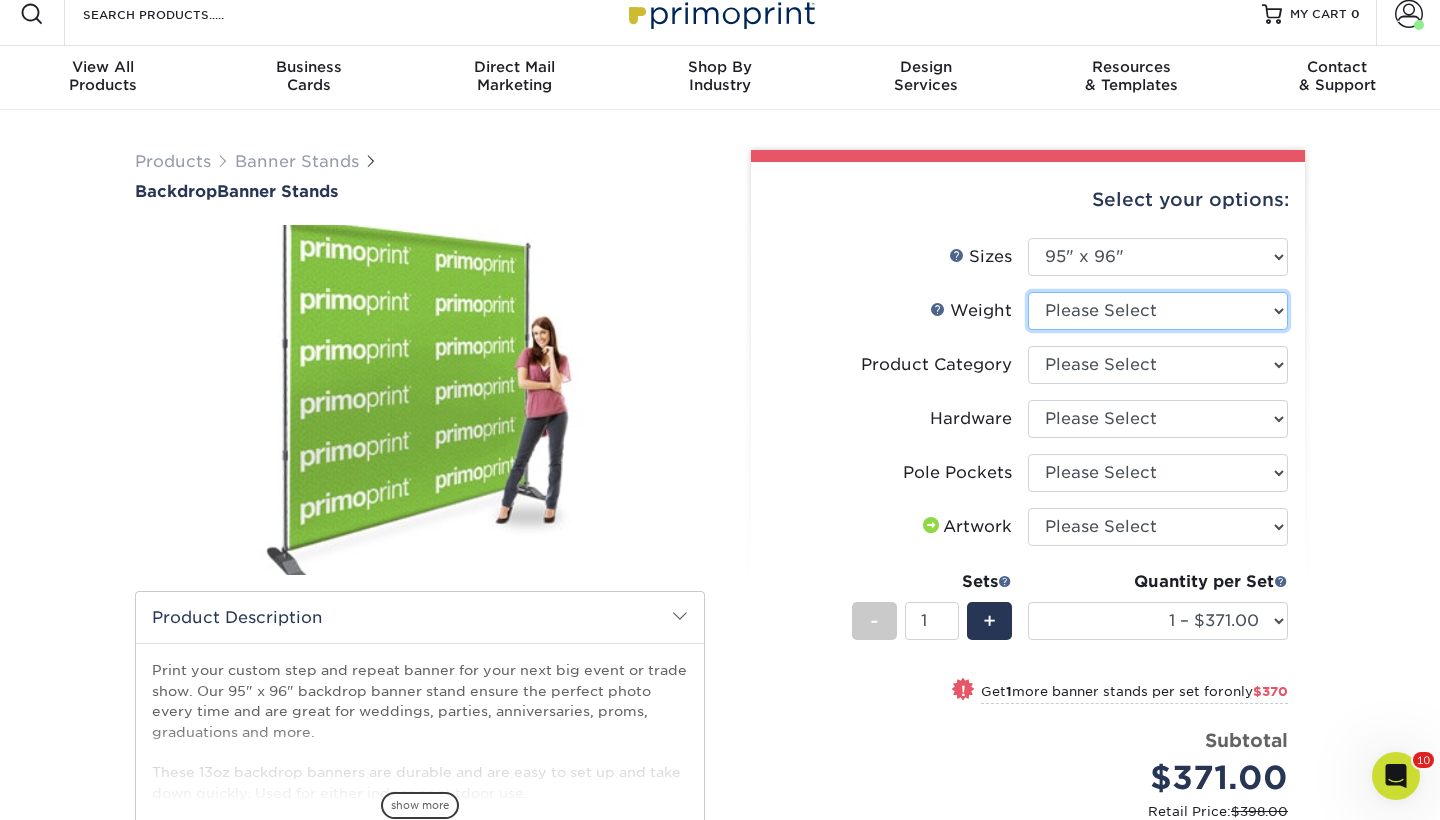 select on "13OZOUTDOOR" 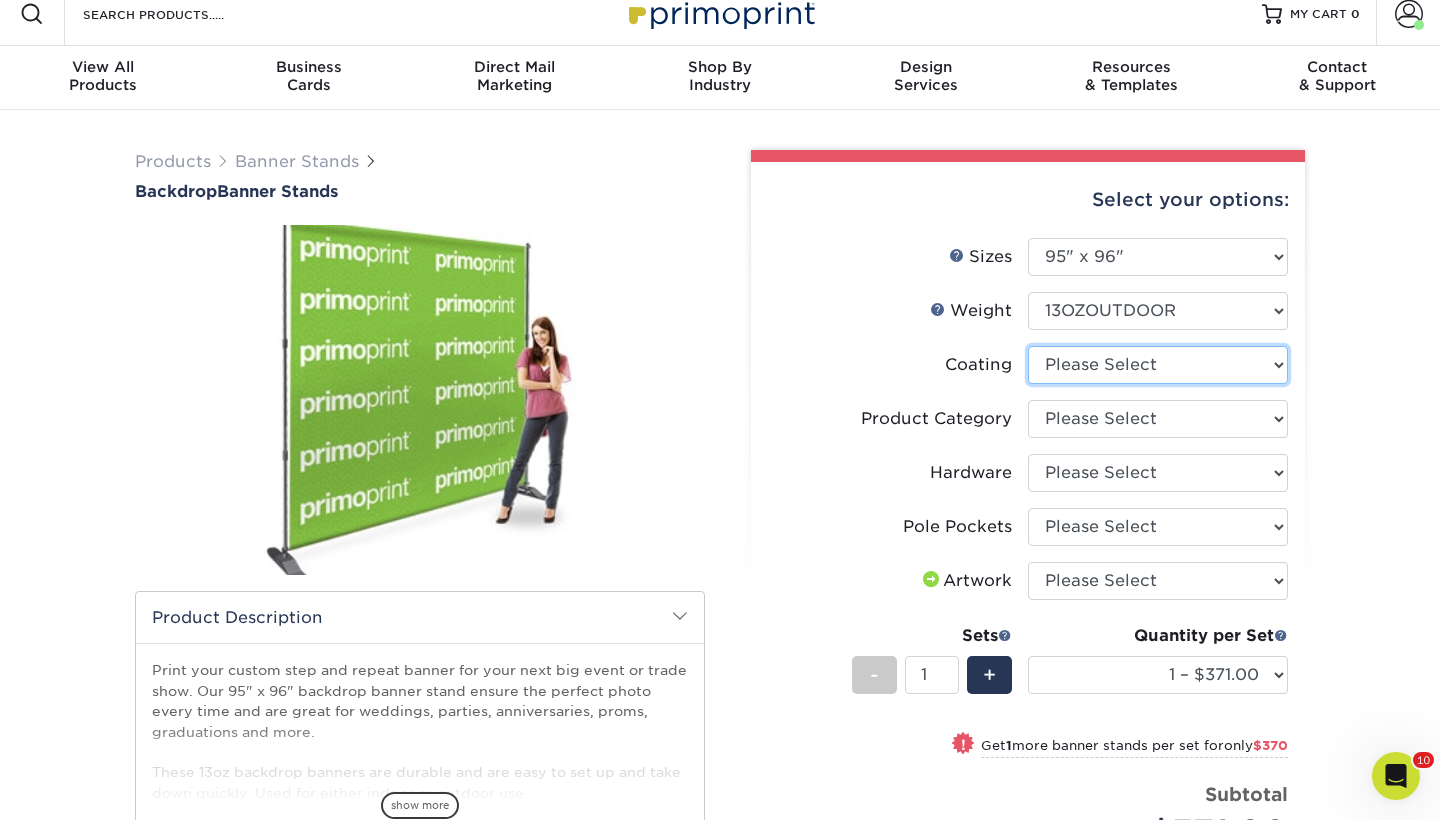 select on "3e7618de-abca-4bda-9f97-8b9129e913d8" 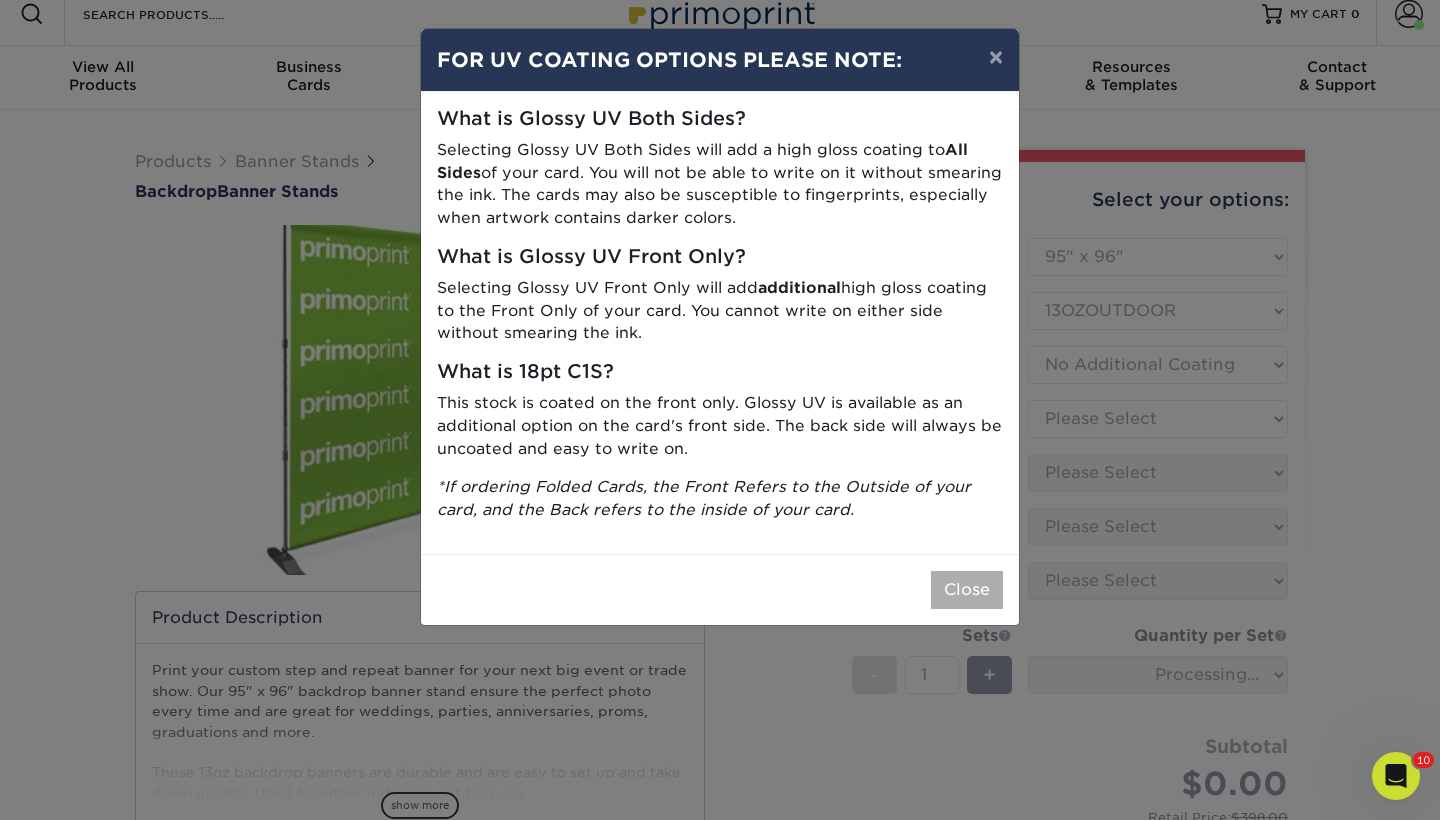 click on "Close" at bounding box center (967, 590) 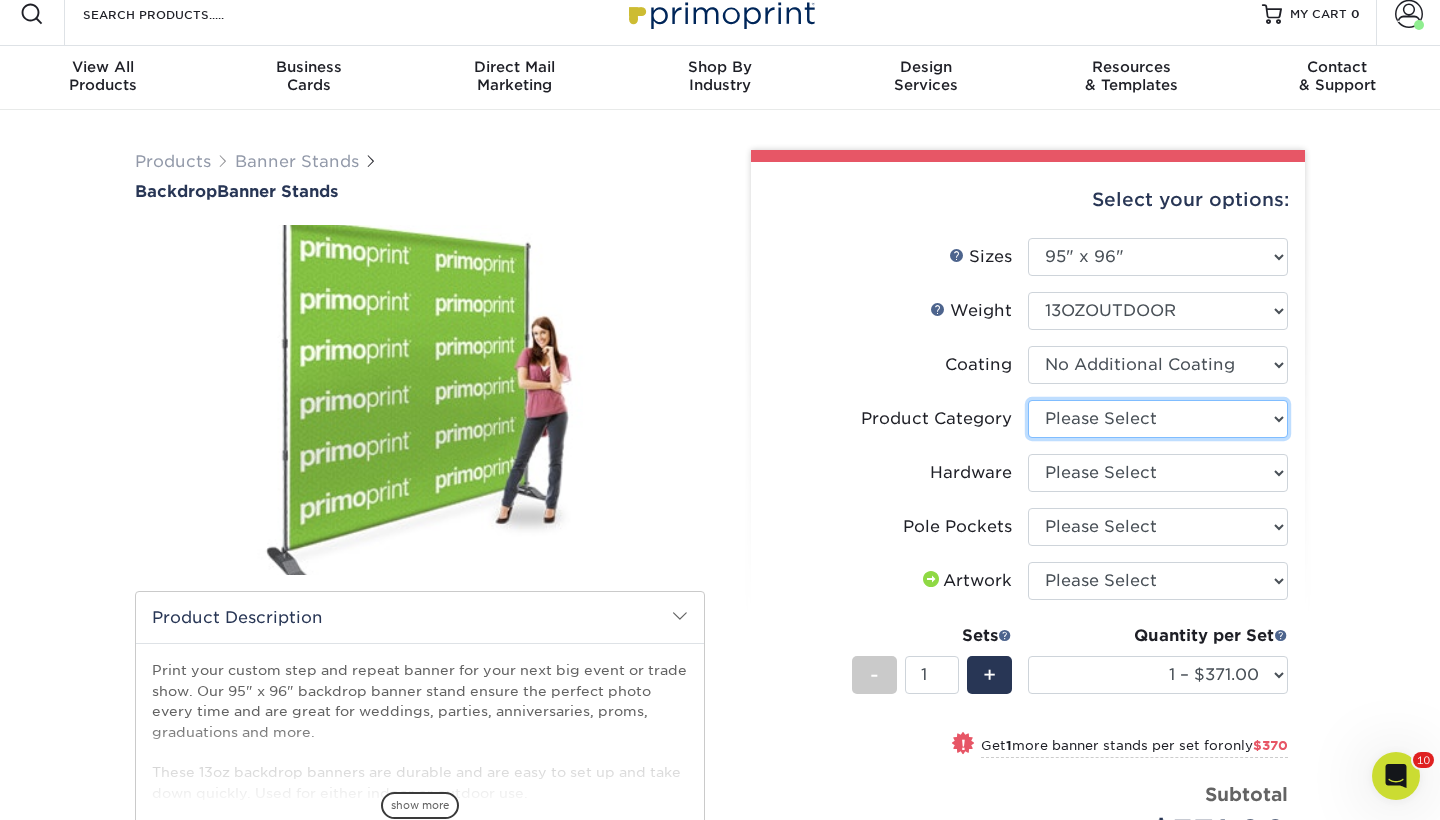select on "dd620365-e357-481f-93a7-5e6da52d70ae" 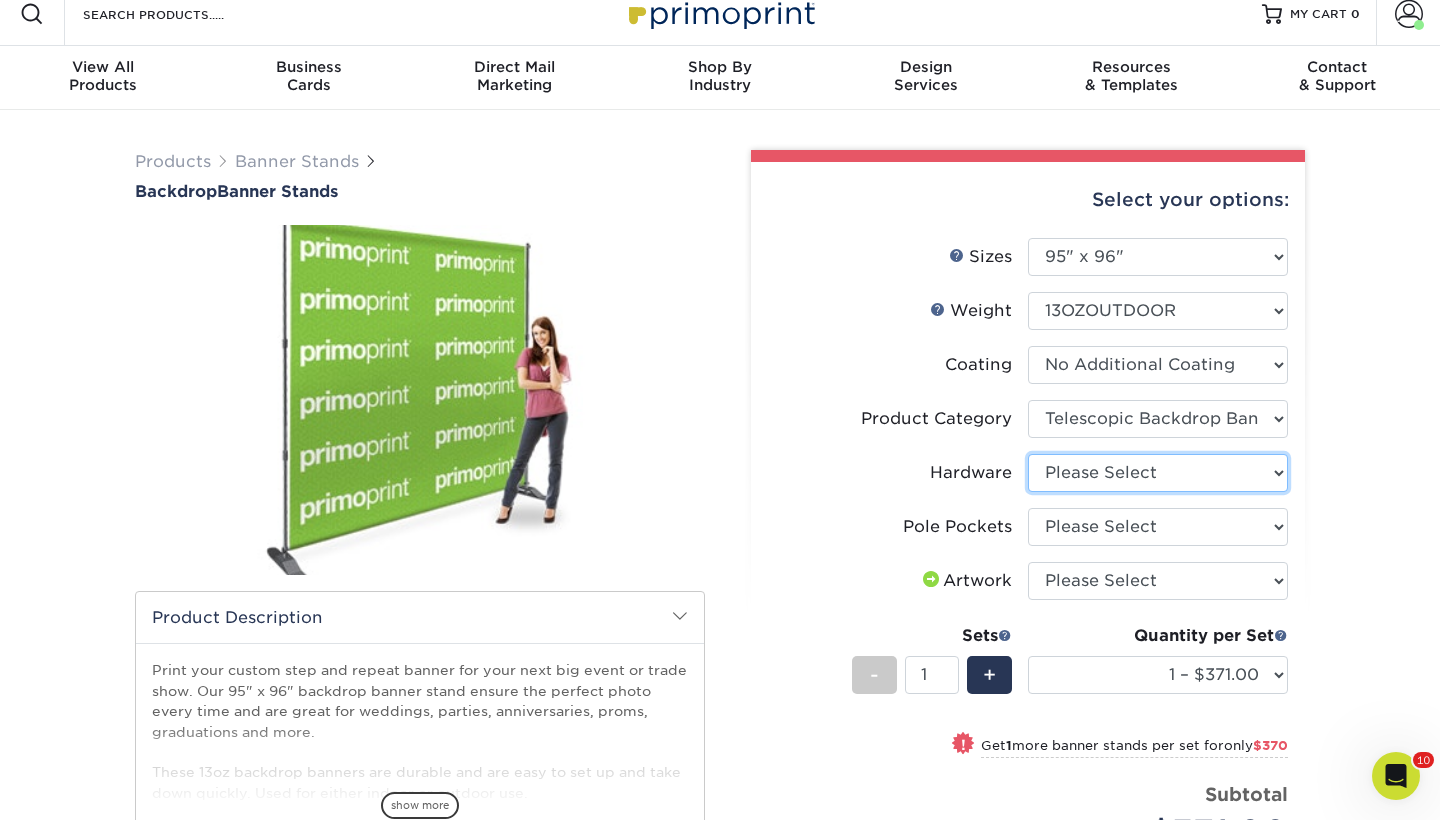 select on "7ca14034-260e-47f9-a351-e340005115ac" 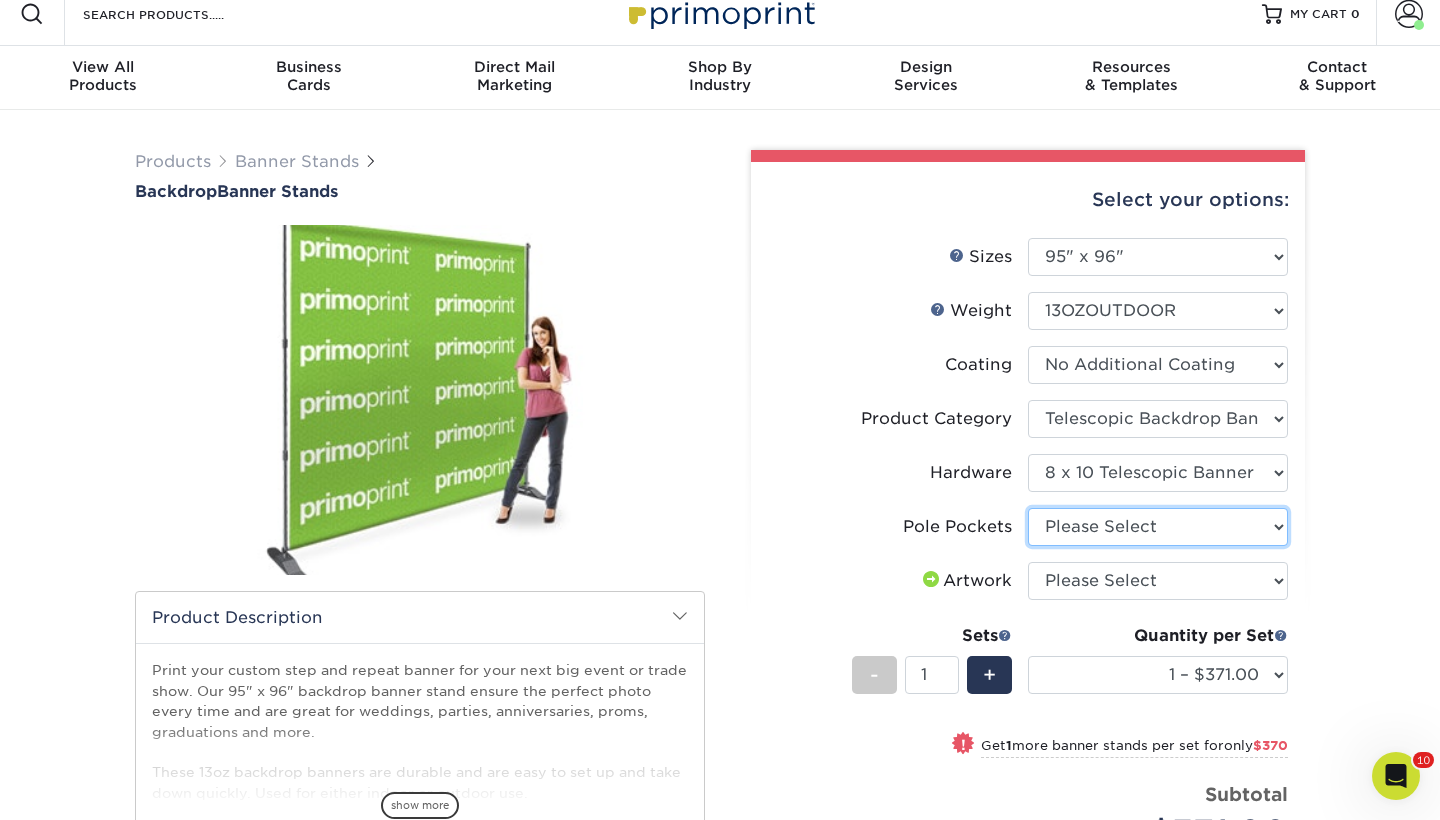 select on "0a2beae5-7fa6-47ab-a572-f062aca13b30" 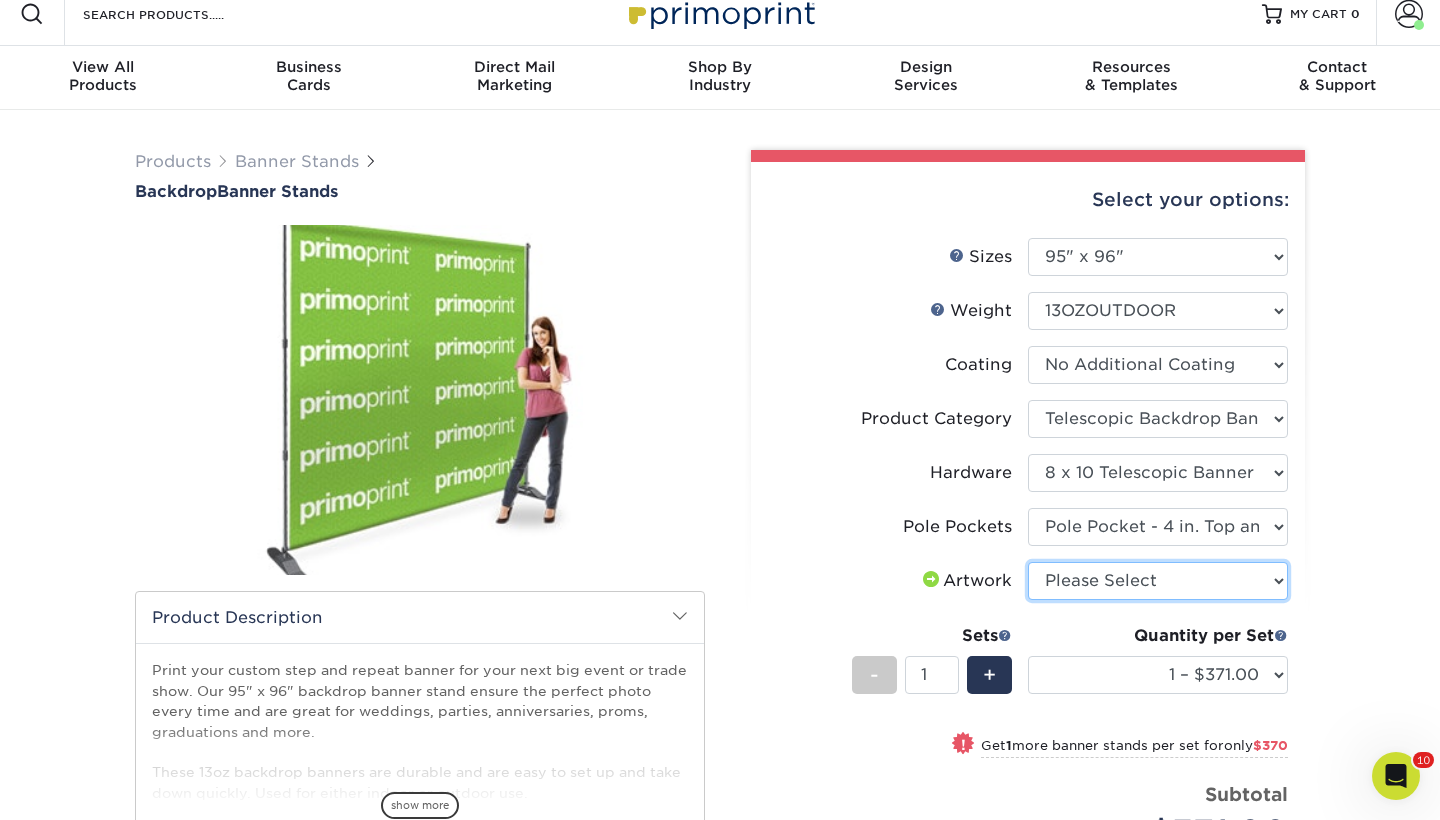 select on "upload" 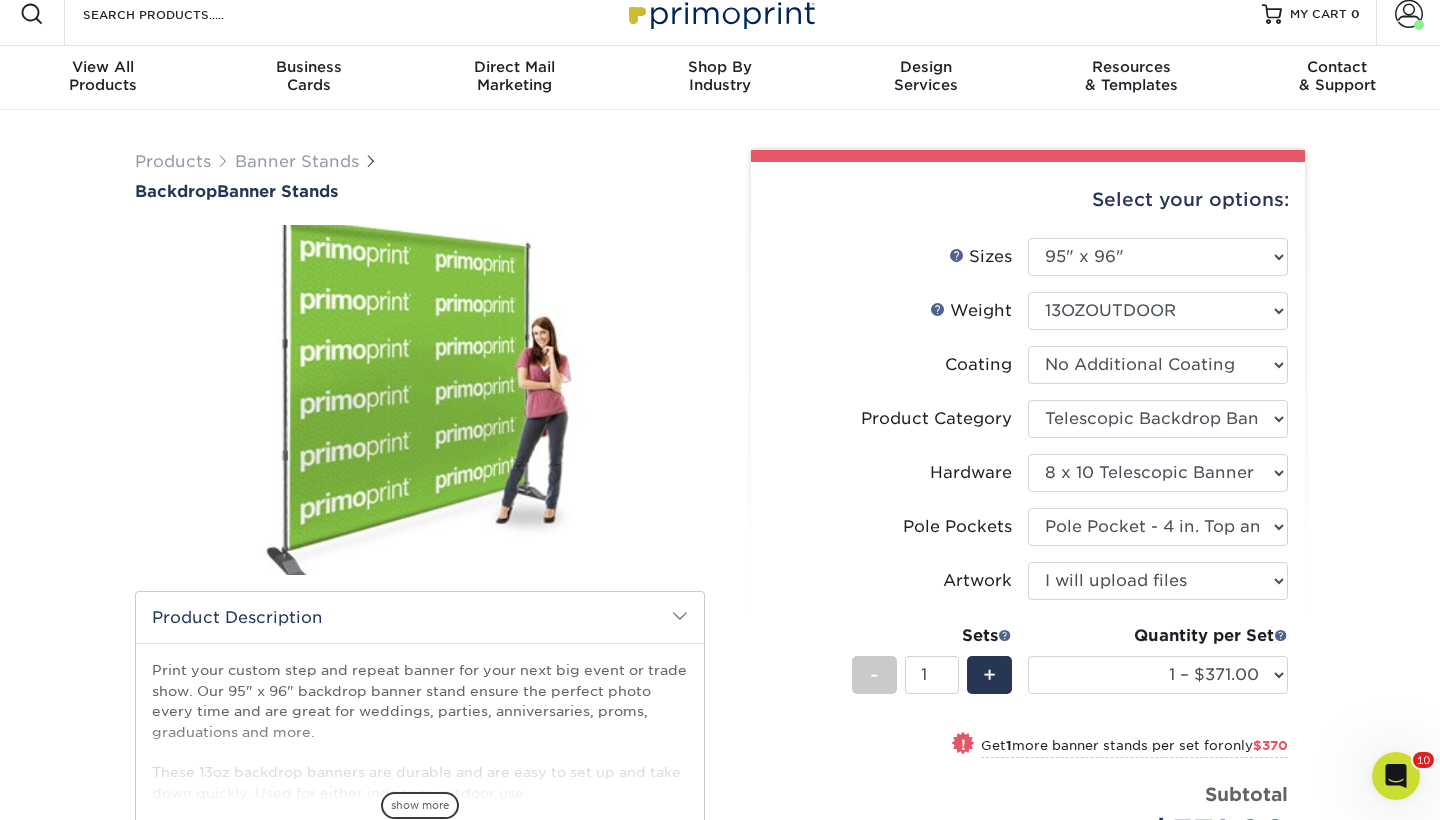 click on "Products
Banner Stands
Backdrop  Banner Stands" at bounding box center [720, 641] 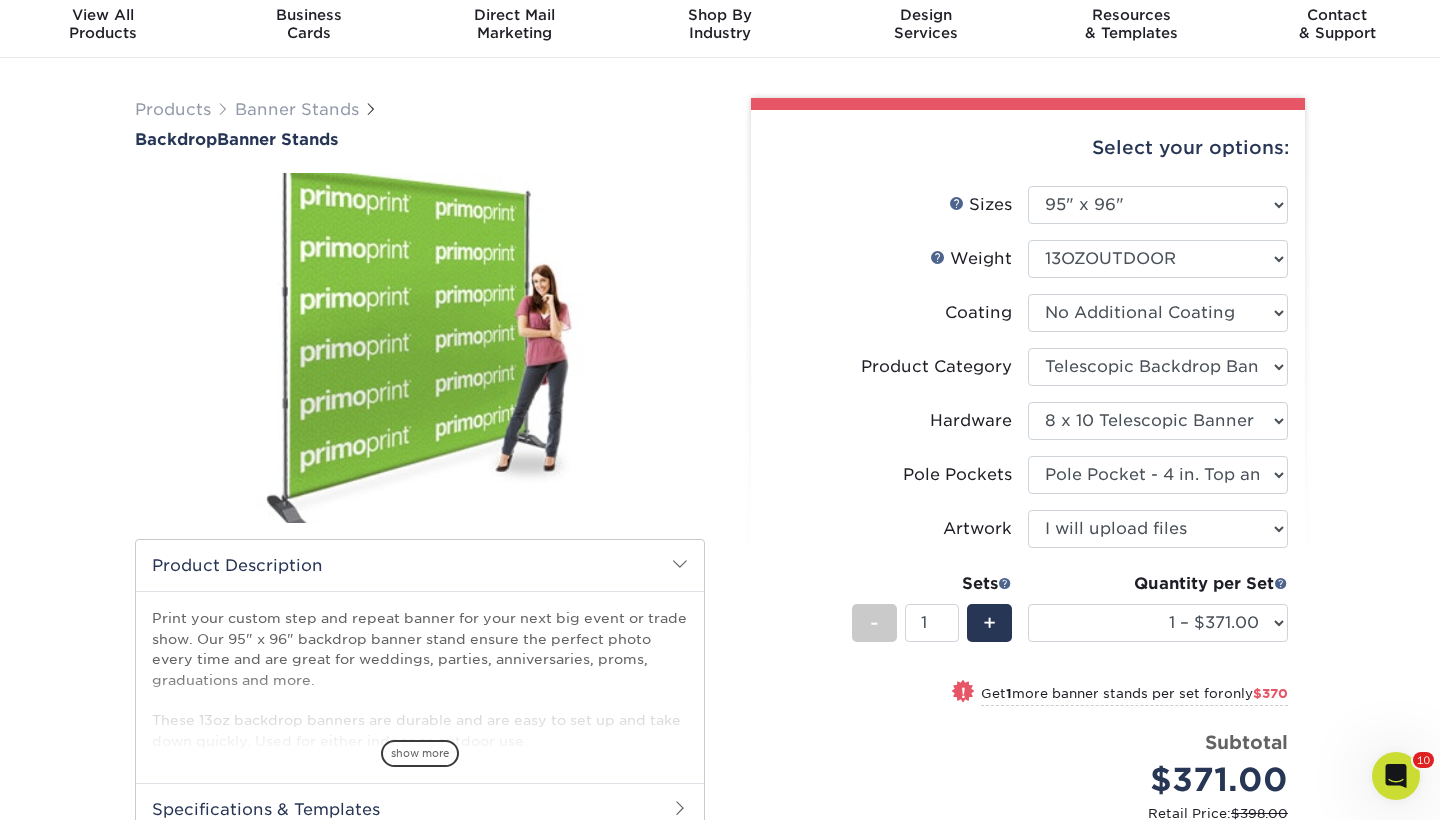 scroll, scrollTop: 57, scrollLeft: 0, axis: vertical 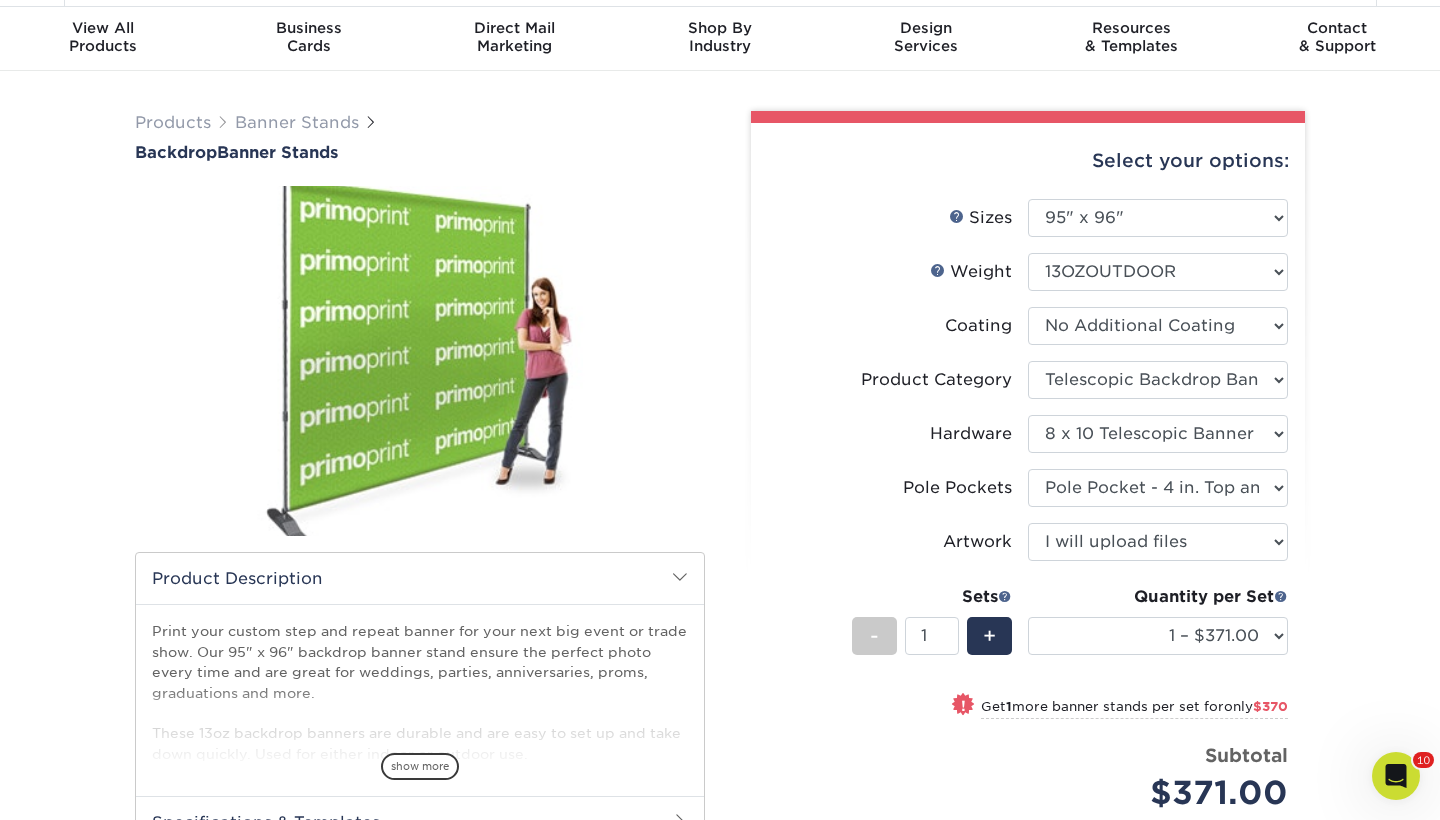click on "Products
Banner Stands
Backdrop  Banner Stands" at bounding box center (720, 602) 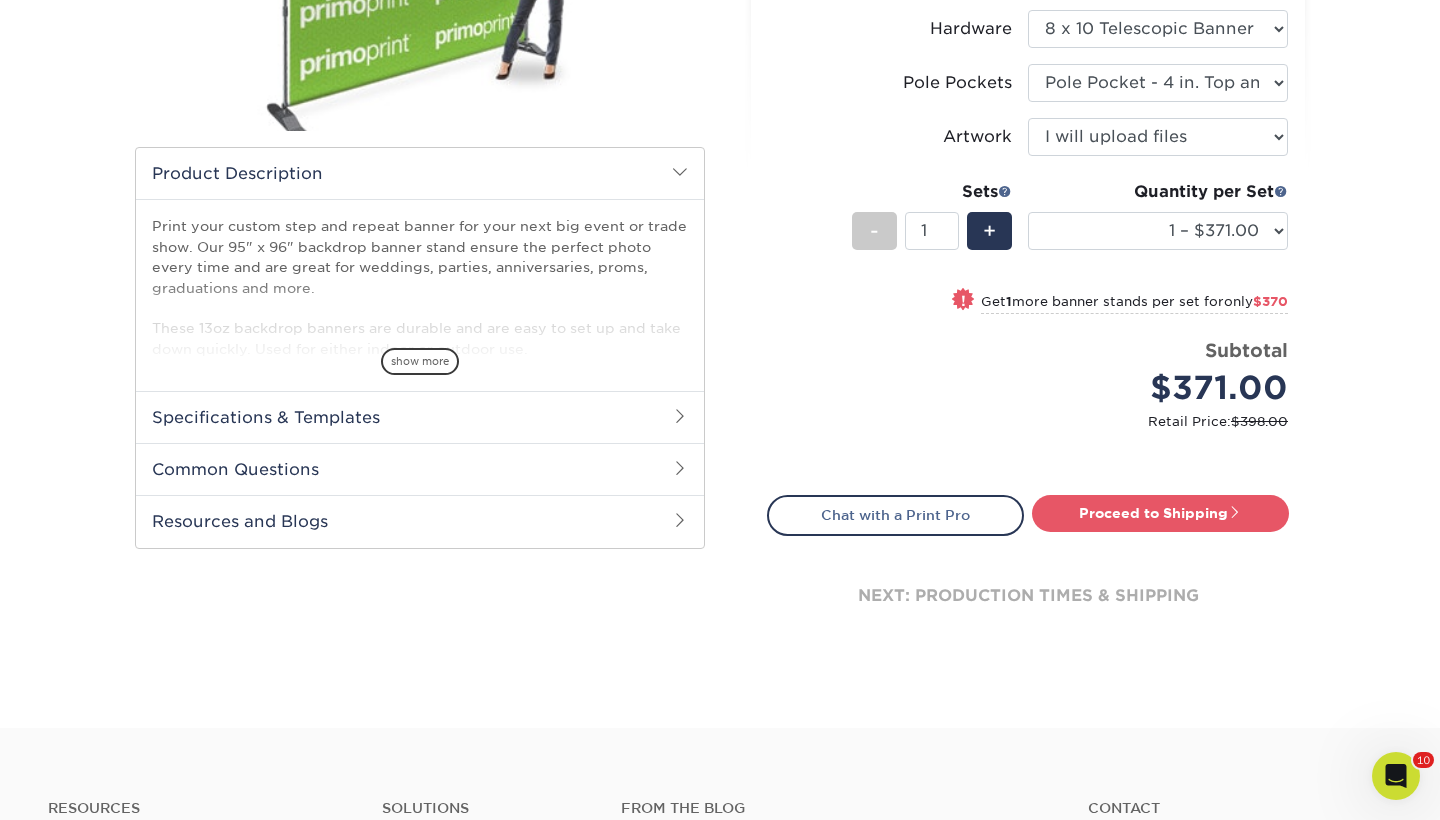 scroll, scrollTop: 463, scrollLeft: 0, axis: vertical 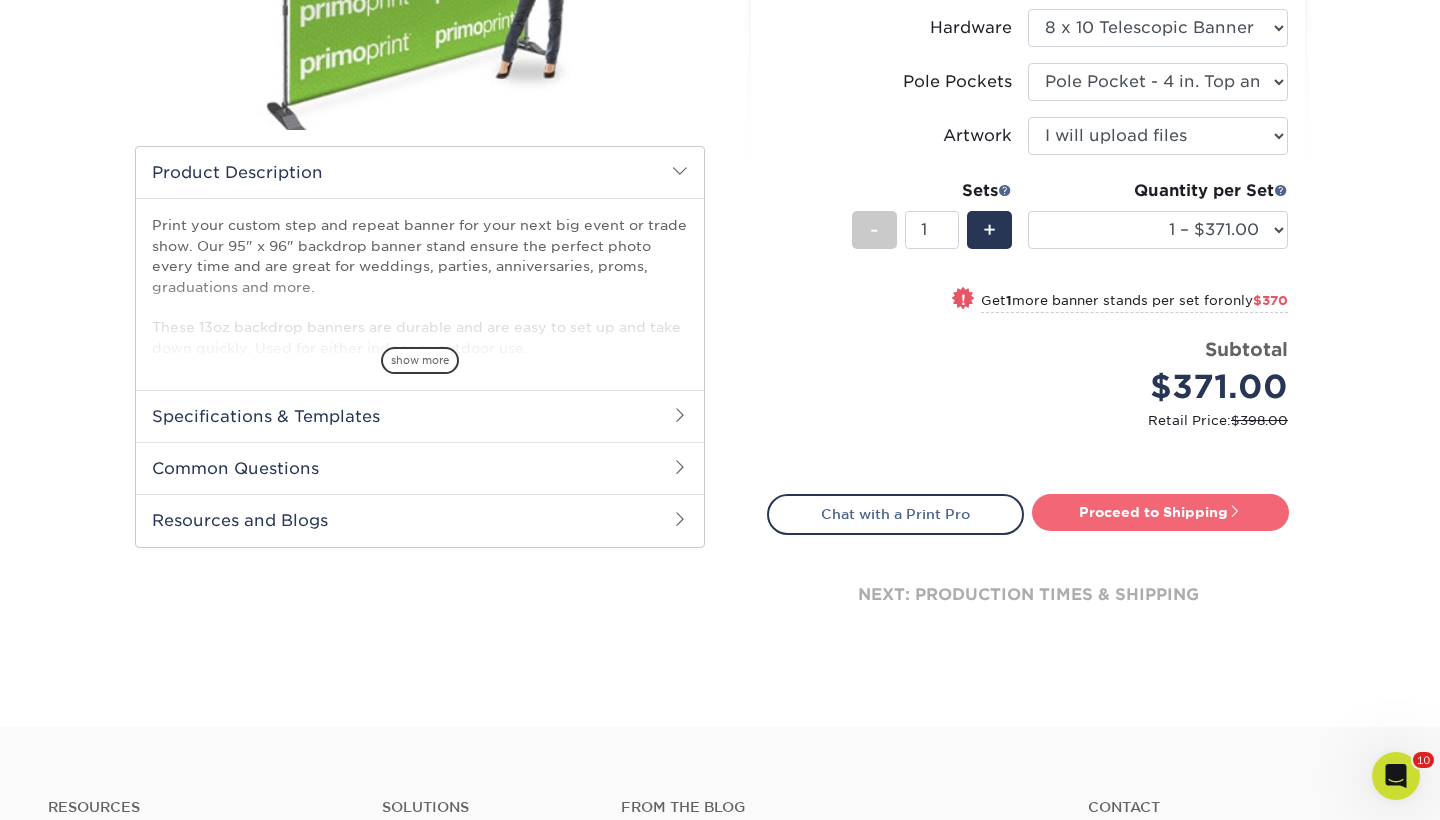 click on "Proceed to Shipping" at bounding box center (1160, 512) 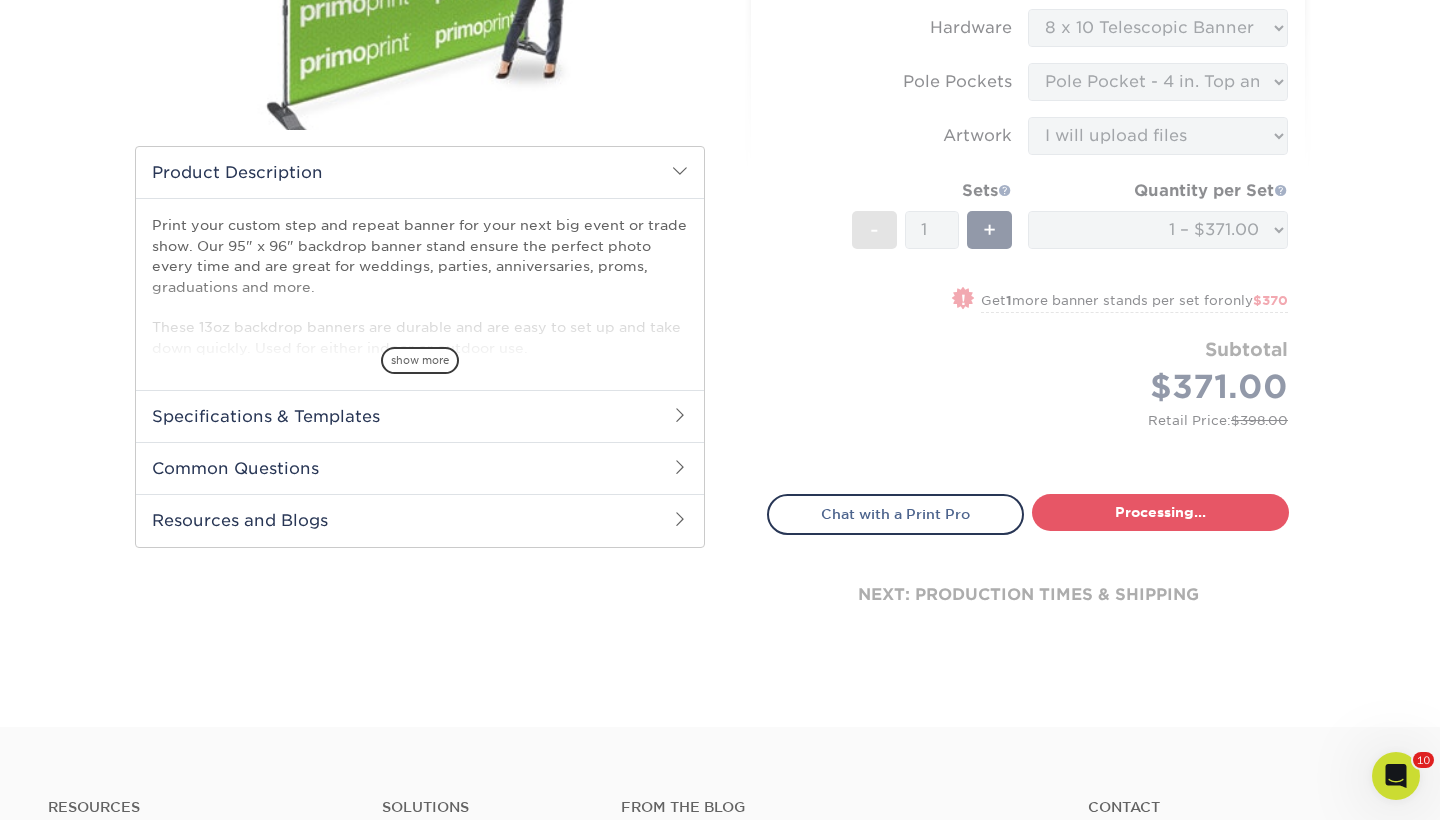 select on "7b961c39-4219-4b48-bd8b-5581187ad5e4" 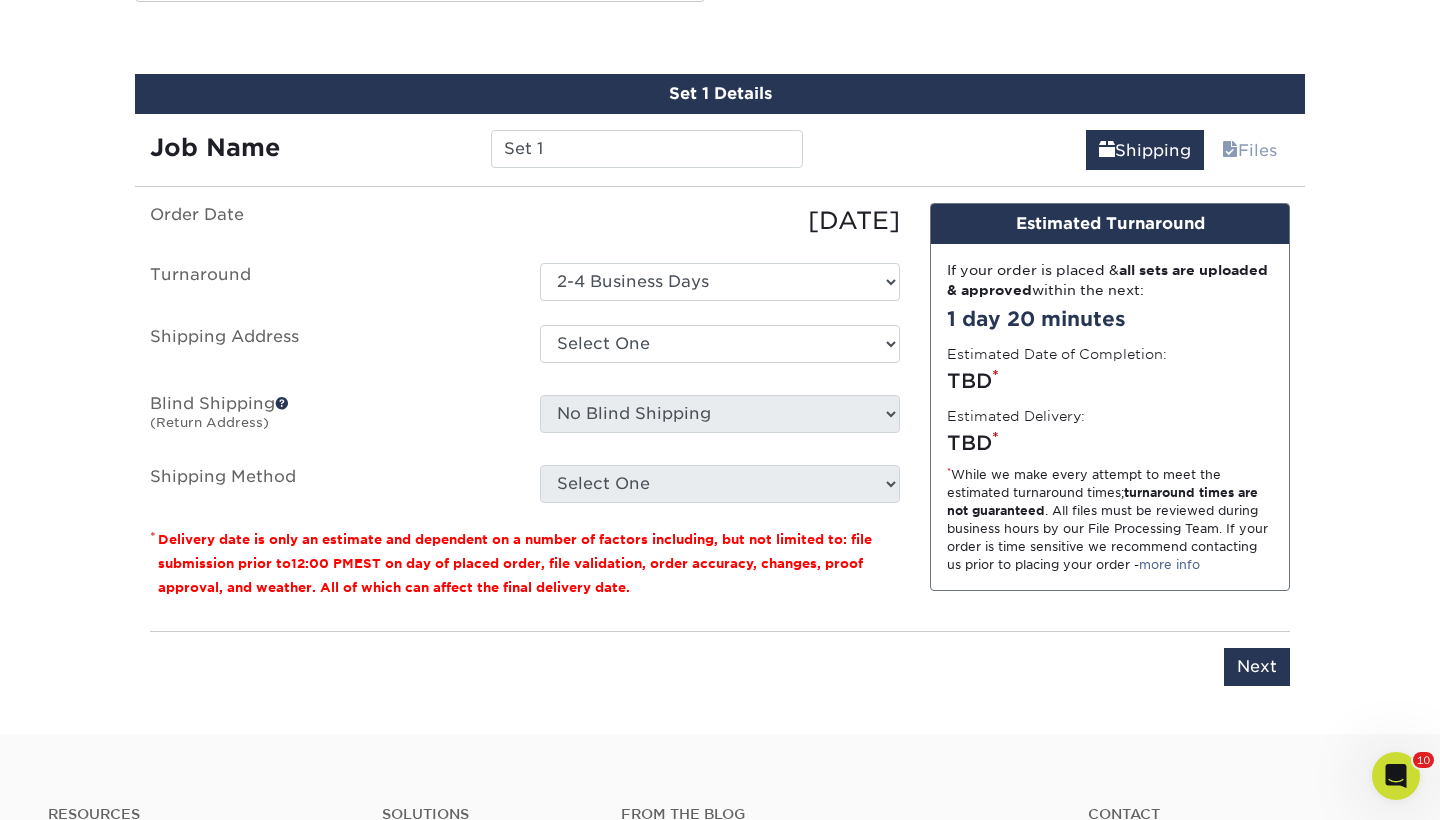scroll, scrollTop: 1010, scrollLeft: 0, axis: vertical 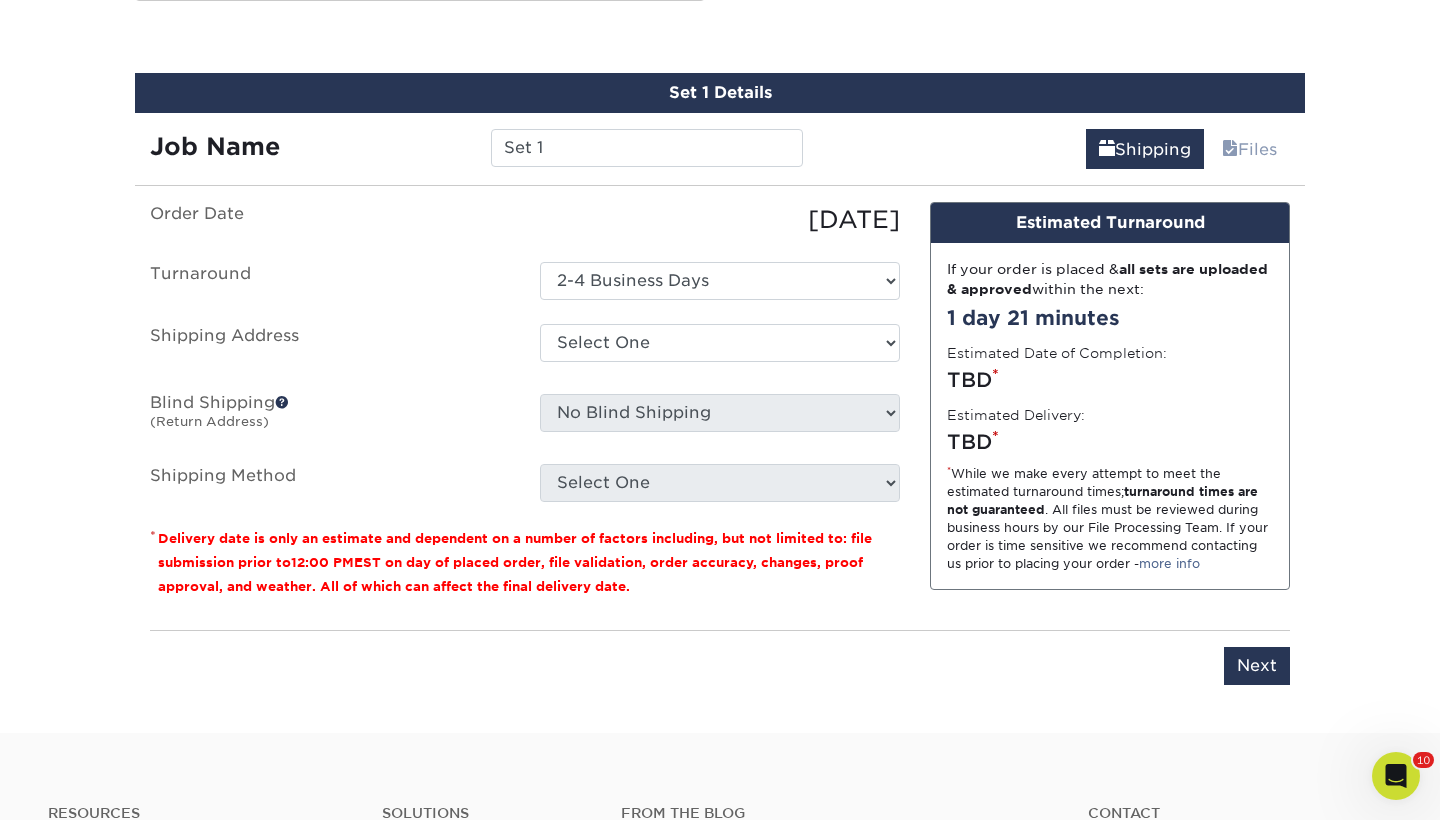click on "Products
Banner Stands
Backdrop  Banner Stands" at bounding box center [720, -75] 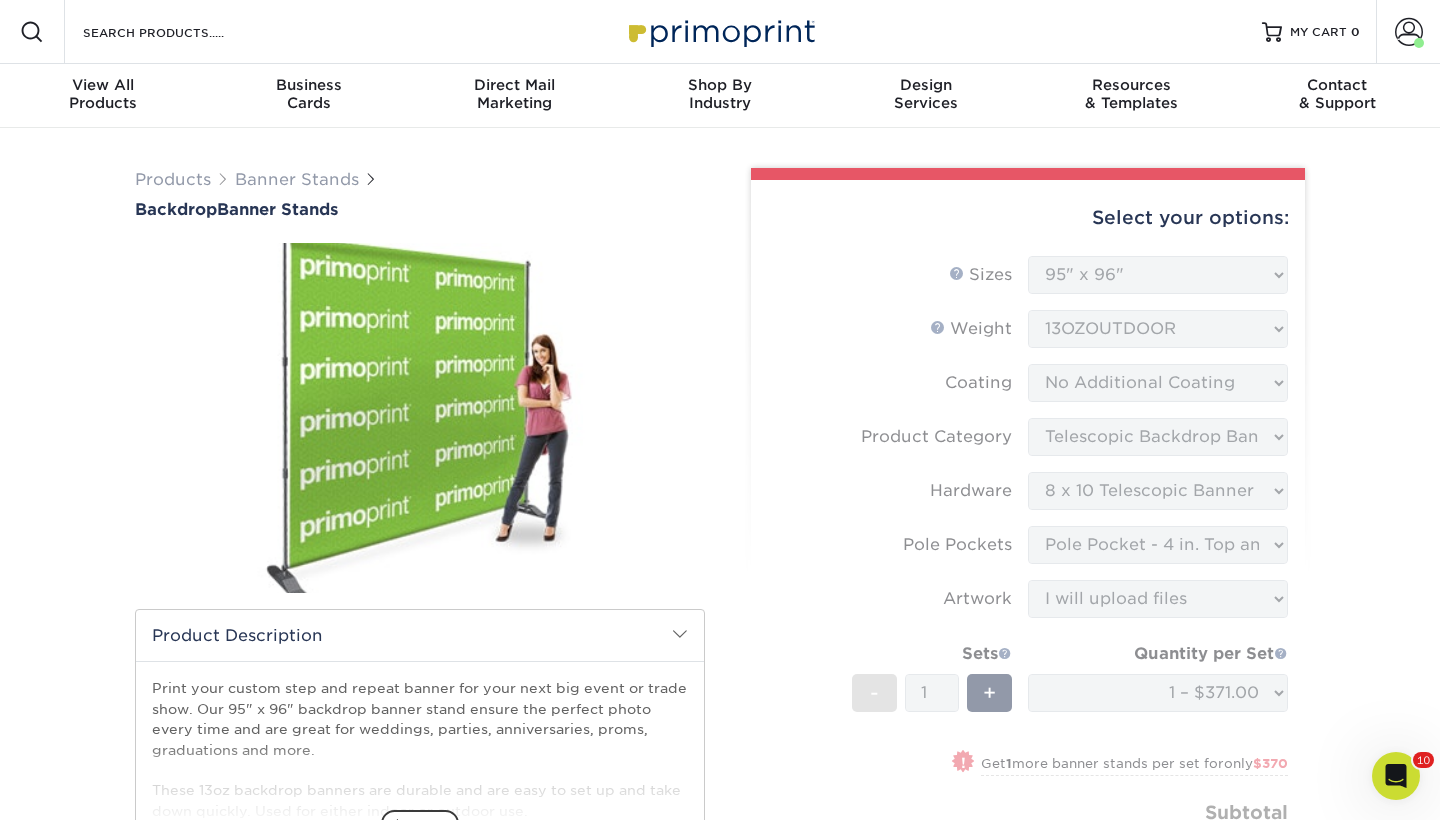 scroll, scrollTop: 0, scrollLeft: 0, axis: both 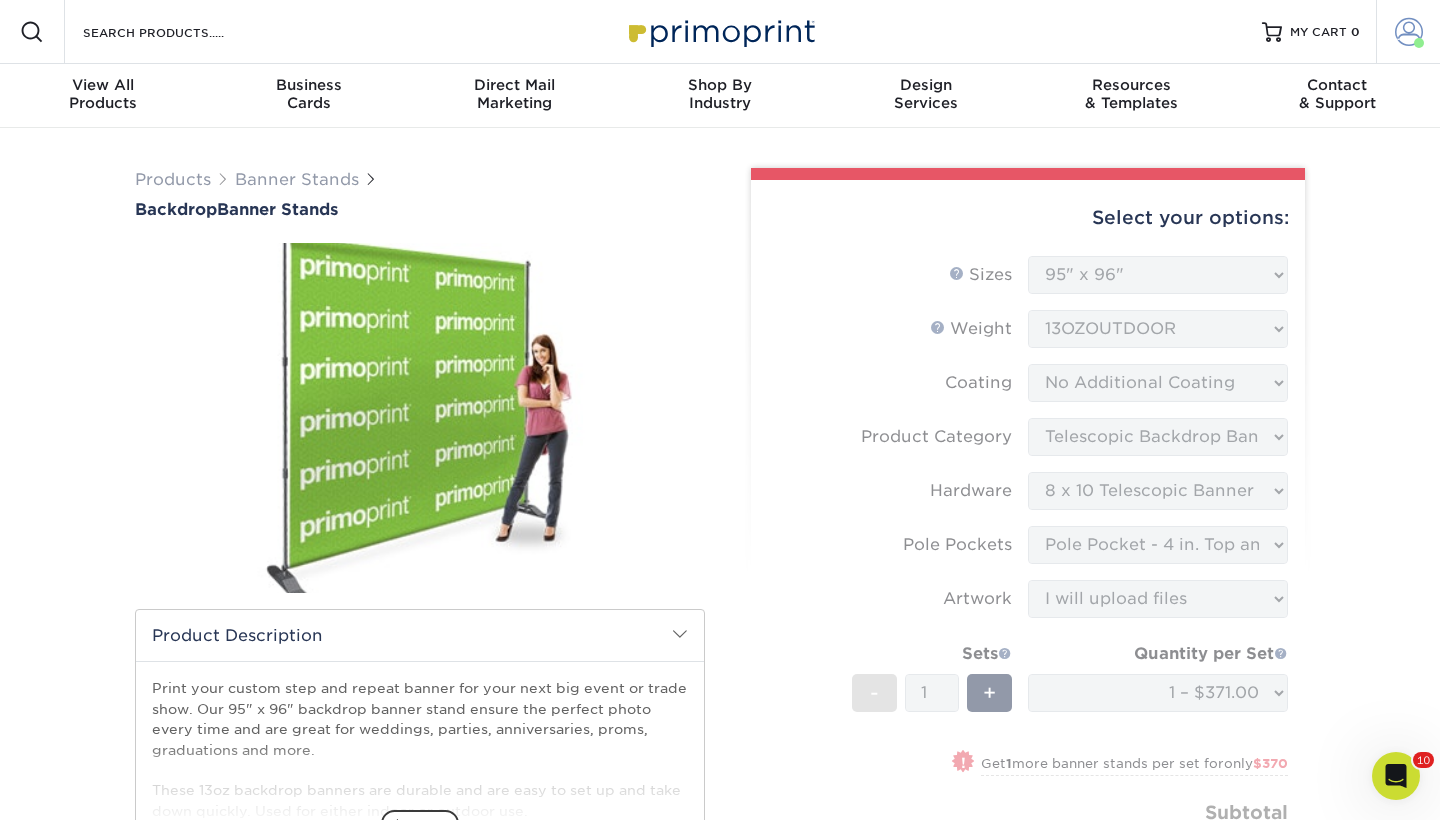 click at bounding box center [1409, 32] 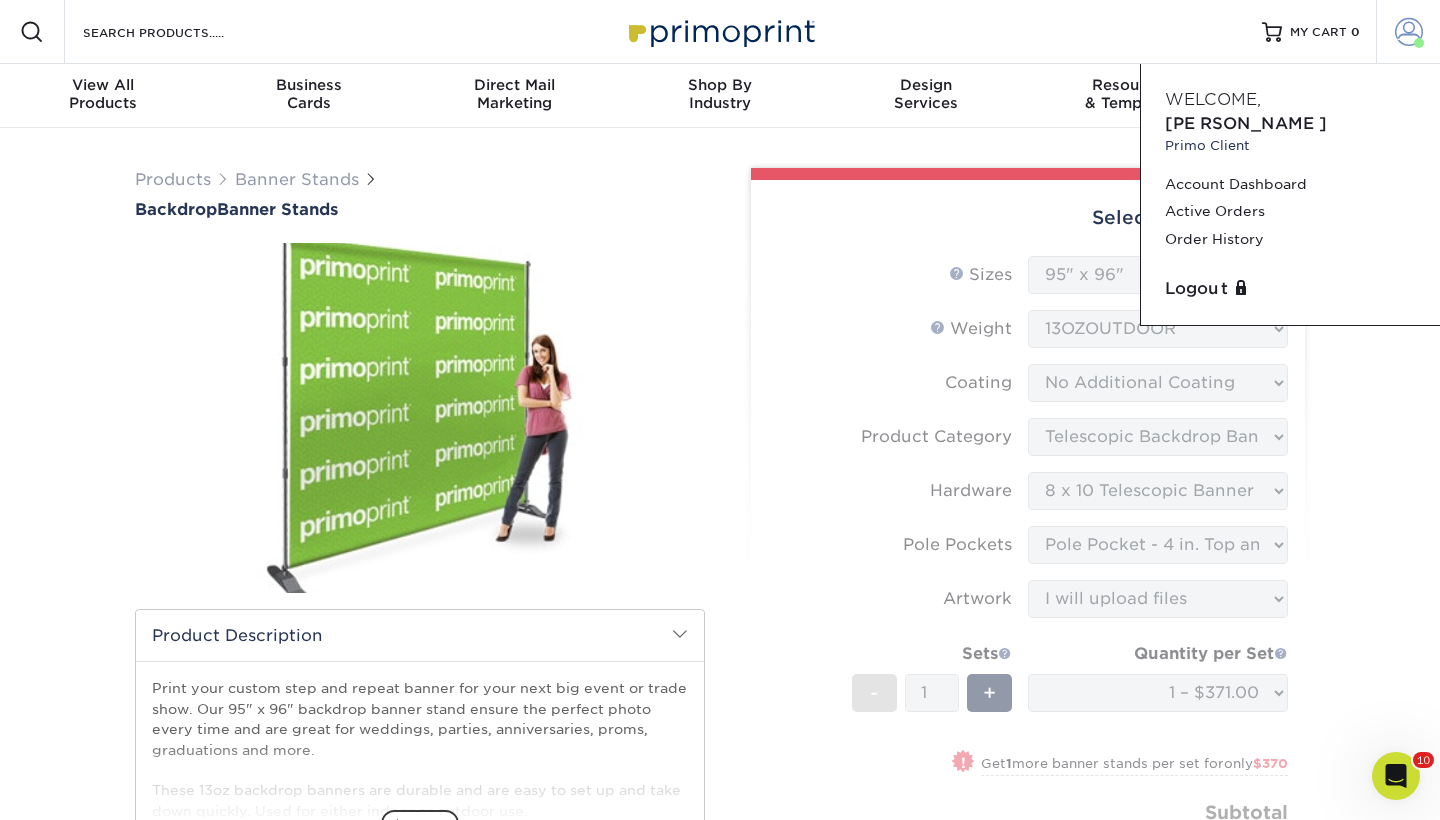 click at bounding box center [1409, 32] 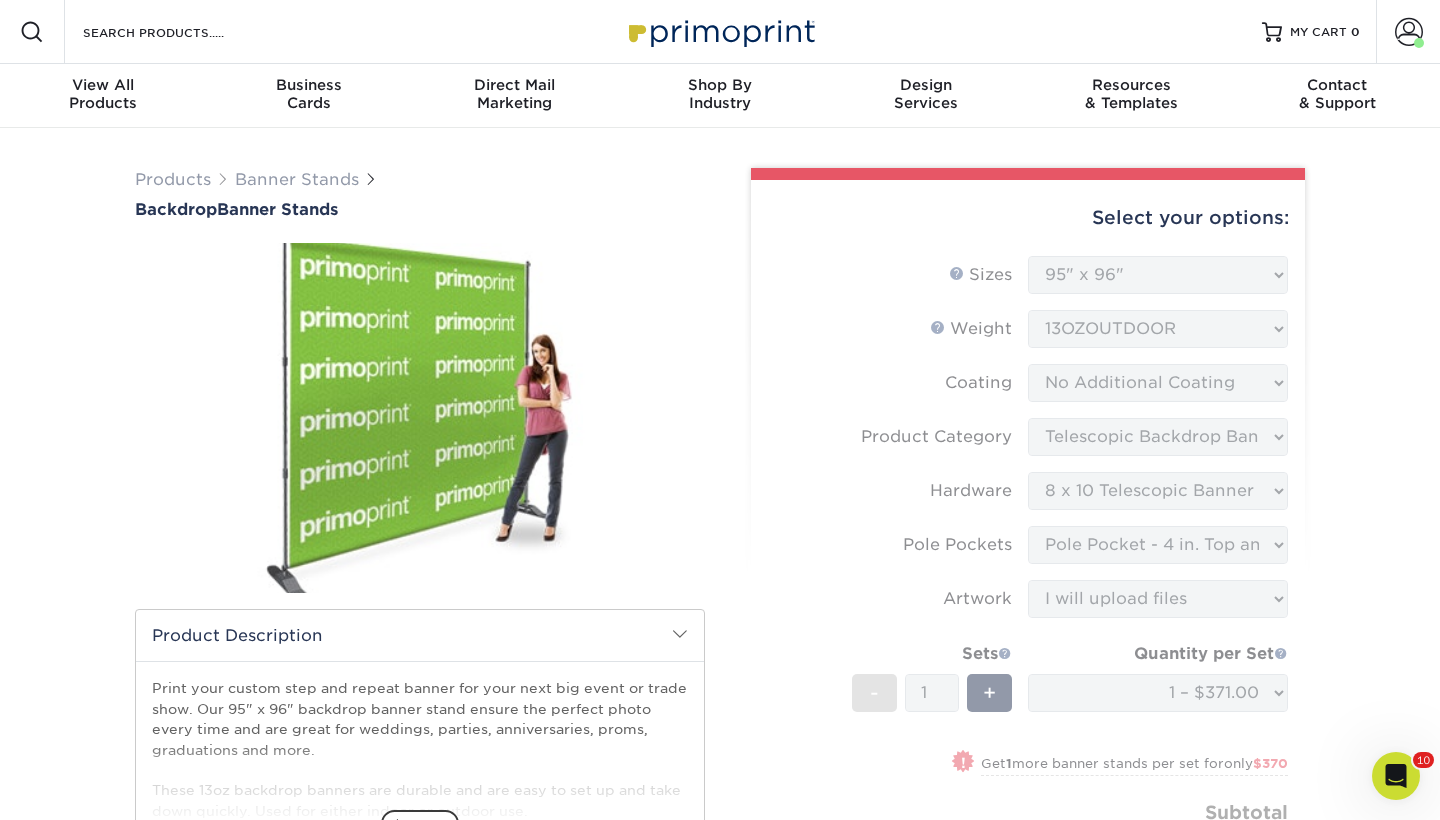 click on "Products
Banner Stands
Backdrop  Banner Stands" at bounding box center (720, 935) 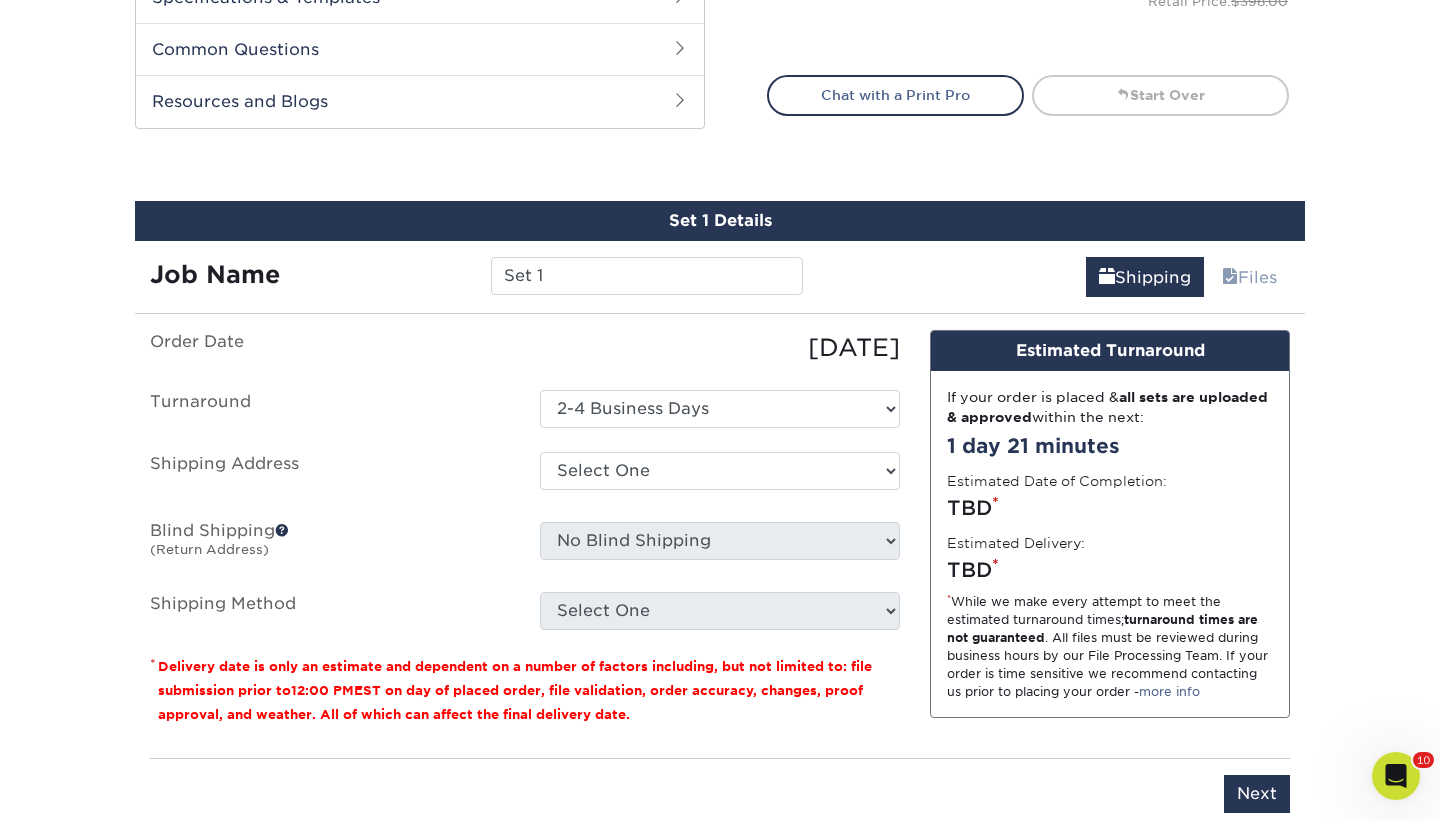 scroll, scrollTop: 881, scrollLeft: 0, axis: vertical 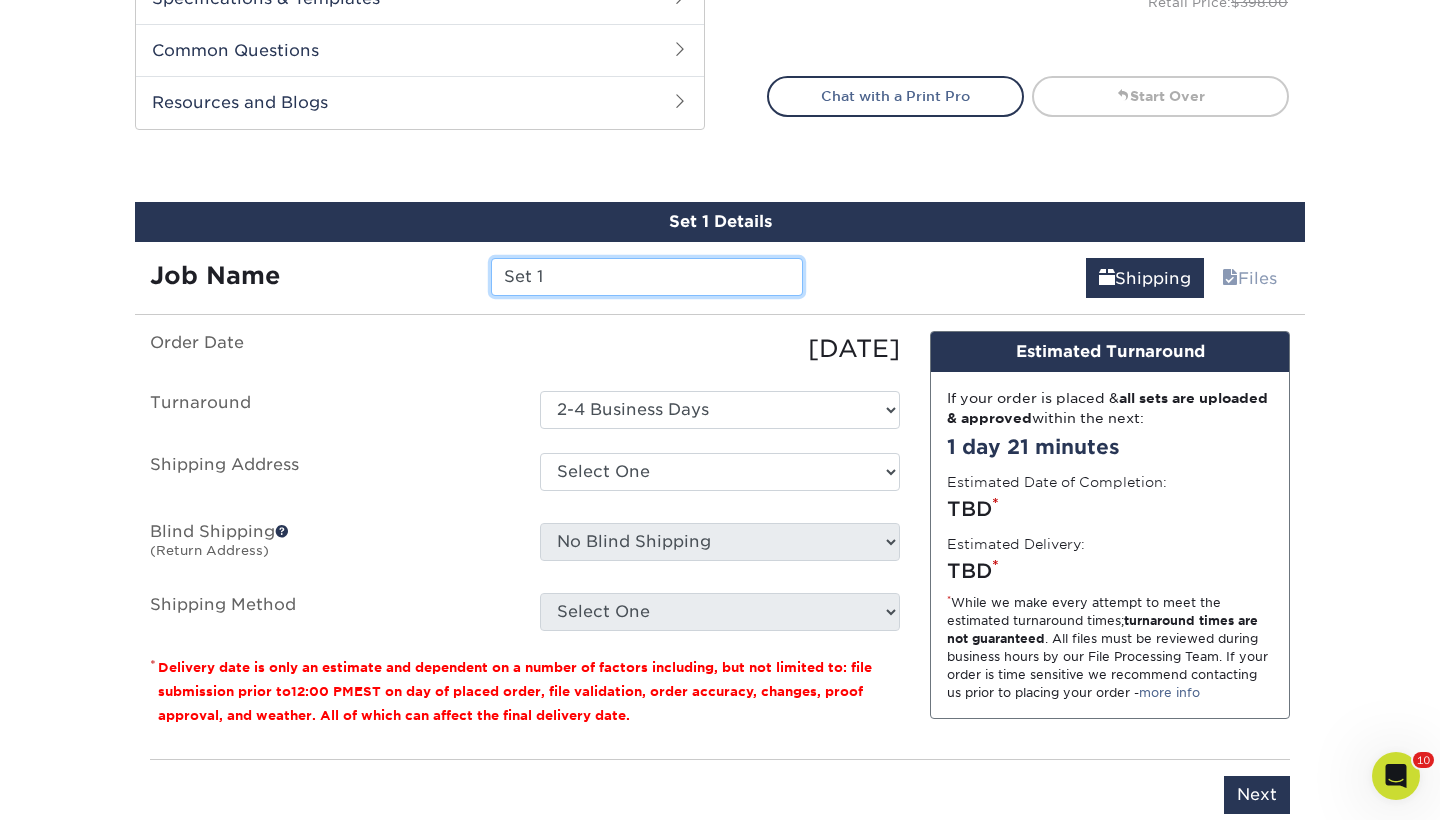 click on "Set 1" at bounding box center (646, 277) 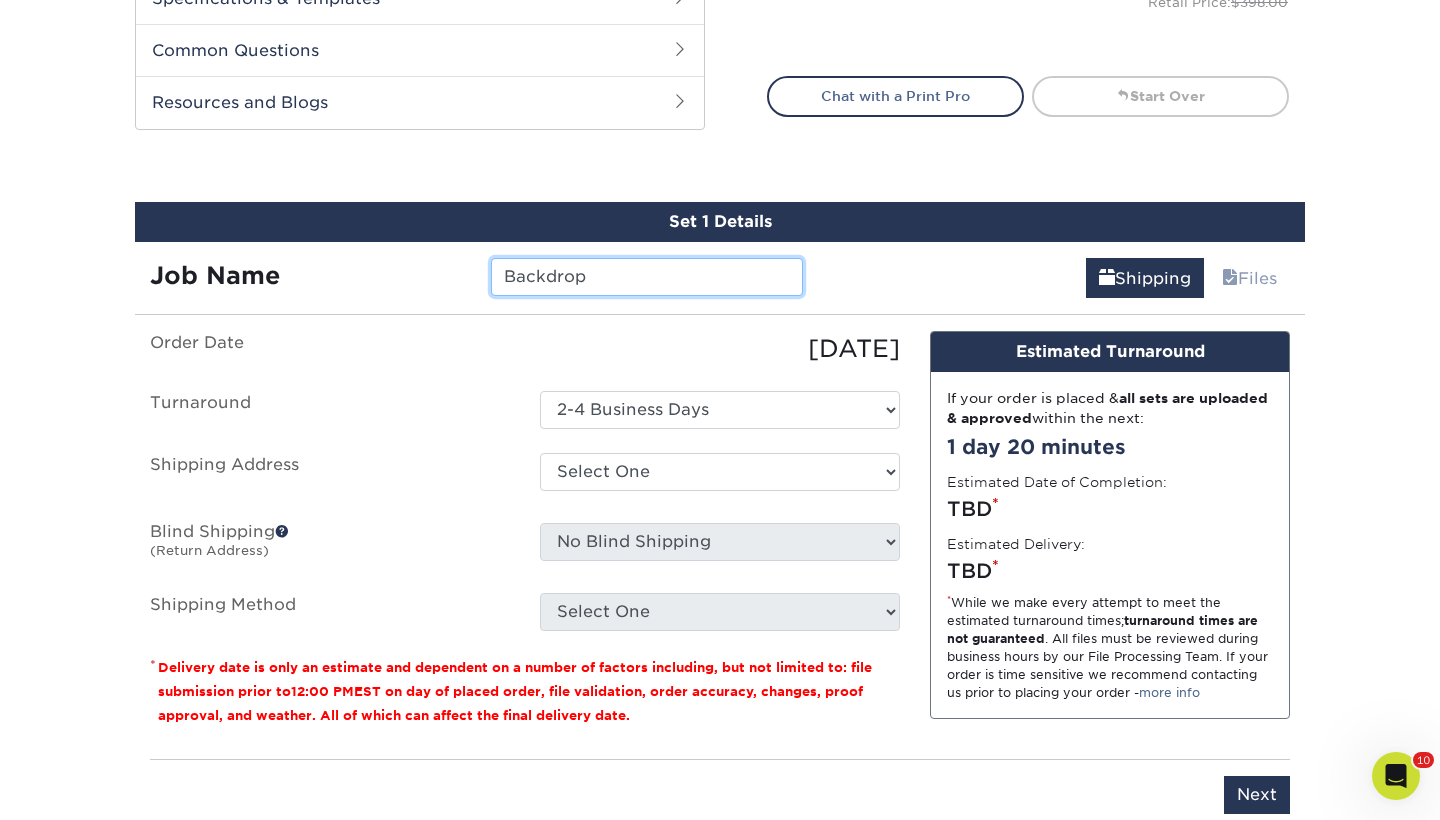 type on "Backdrop" 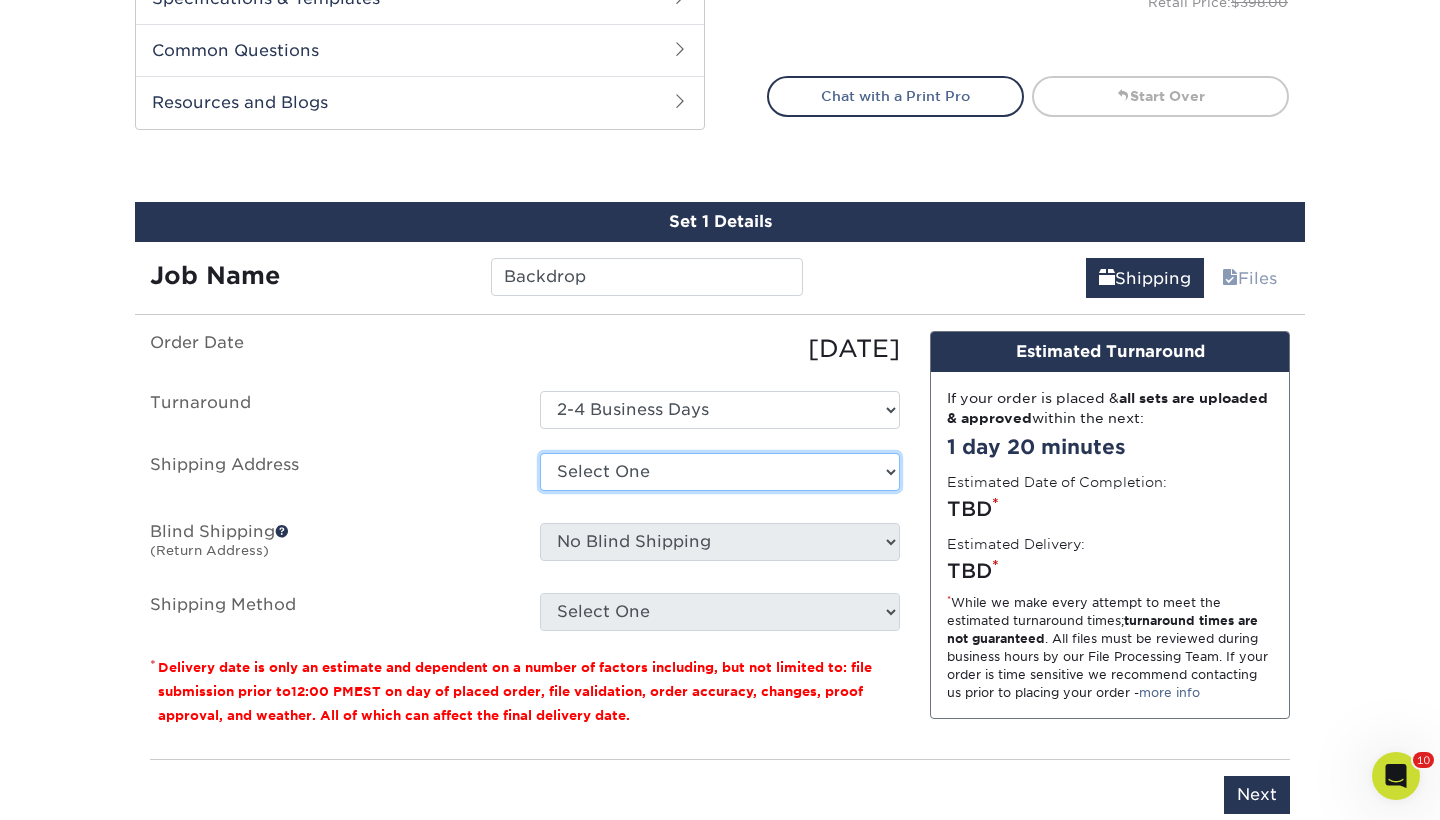 select on "191648" 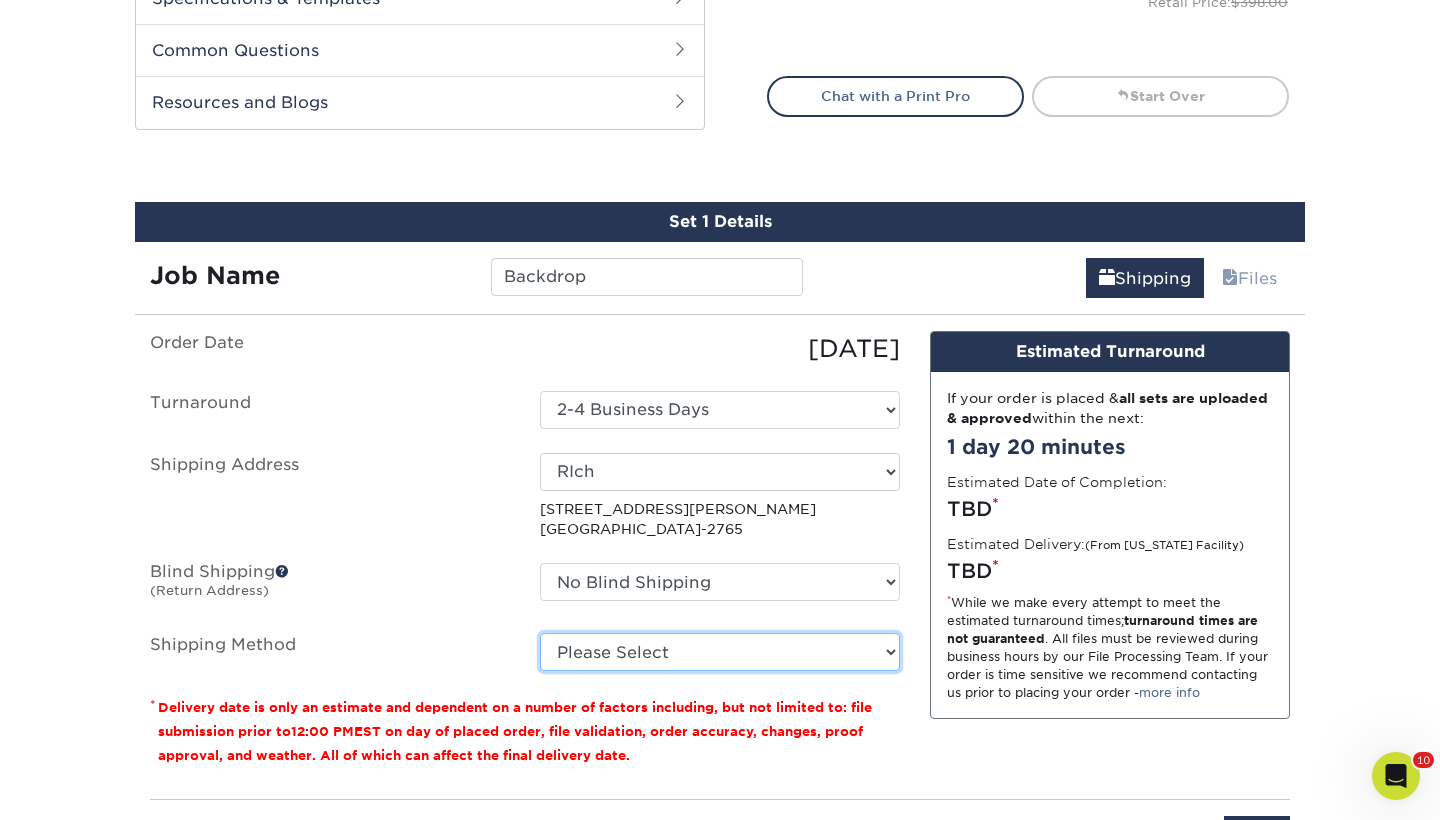 select on "03" 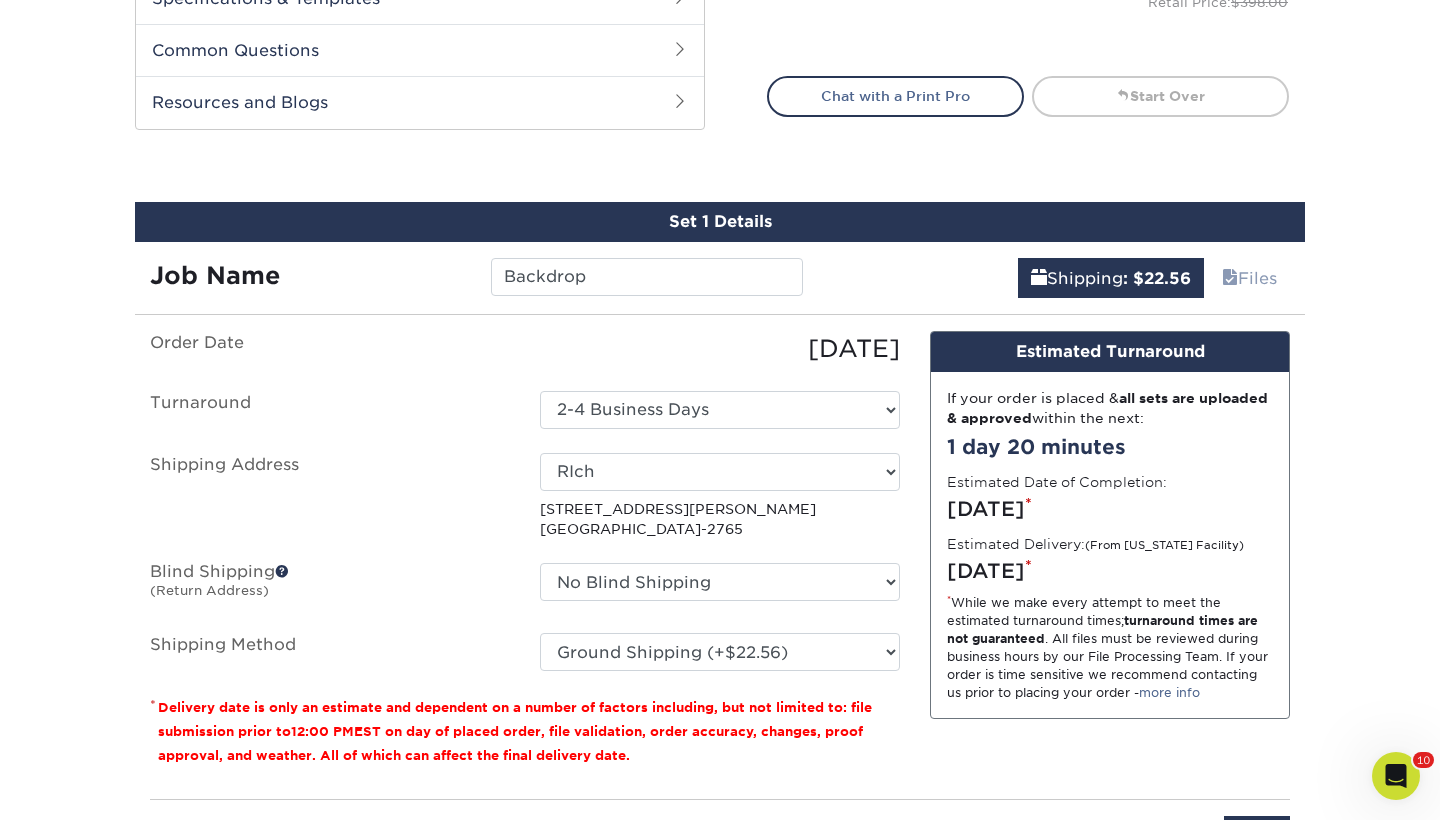 click on "Products
Banner Stands
Backdrop  Banner Stands" at bounding box center [720, 74] 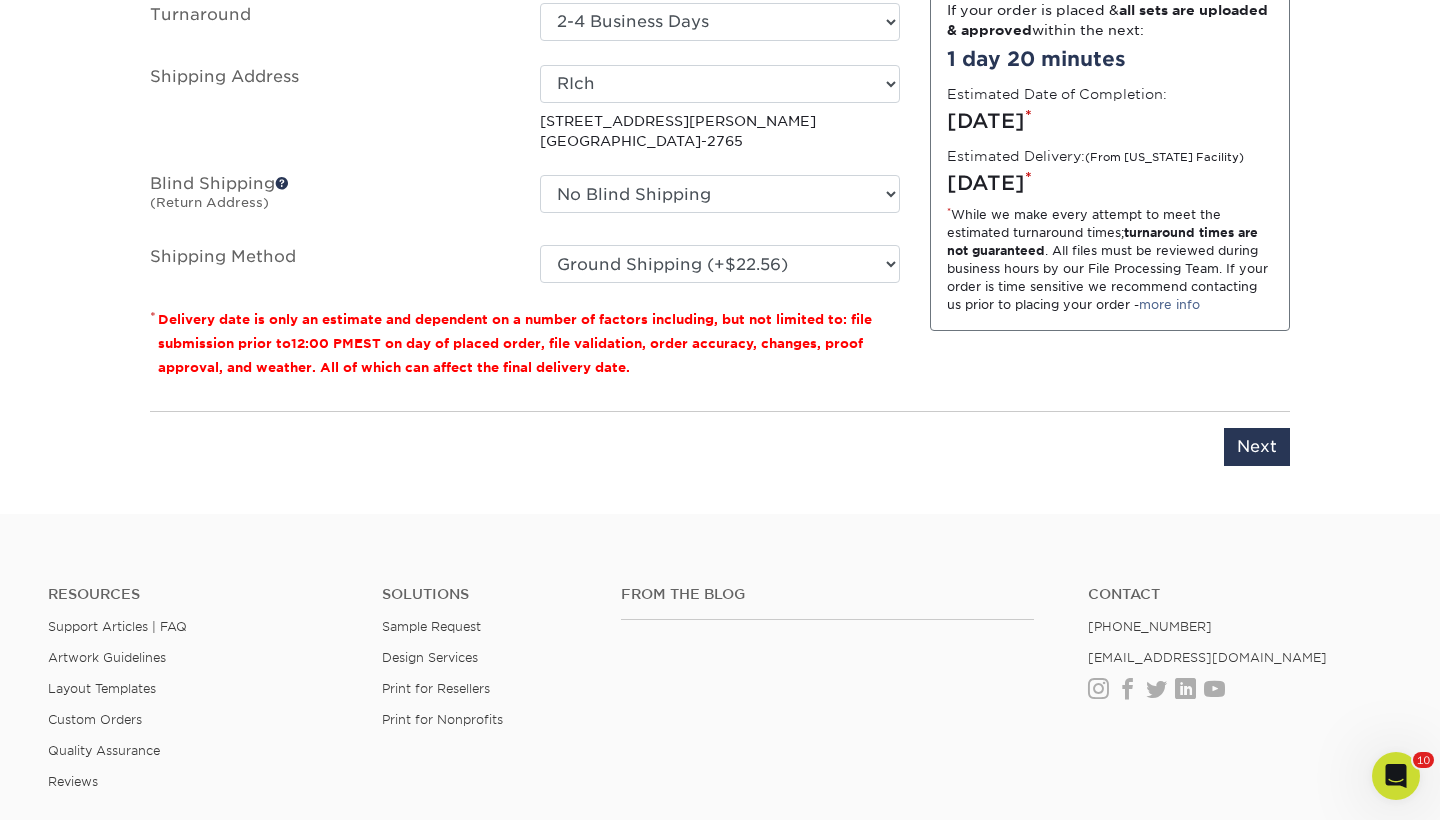 scroll, scrollTop: 1277, scrollLeft: 0, axis: vertical 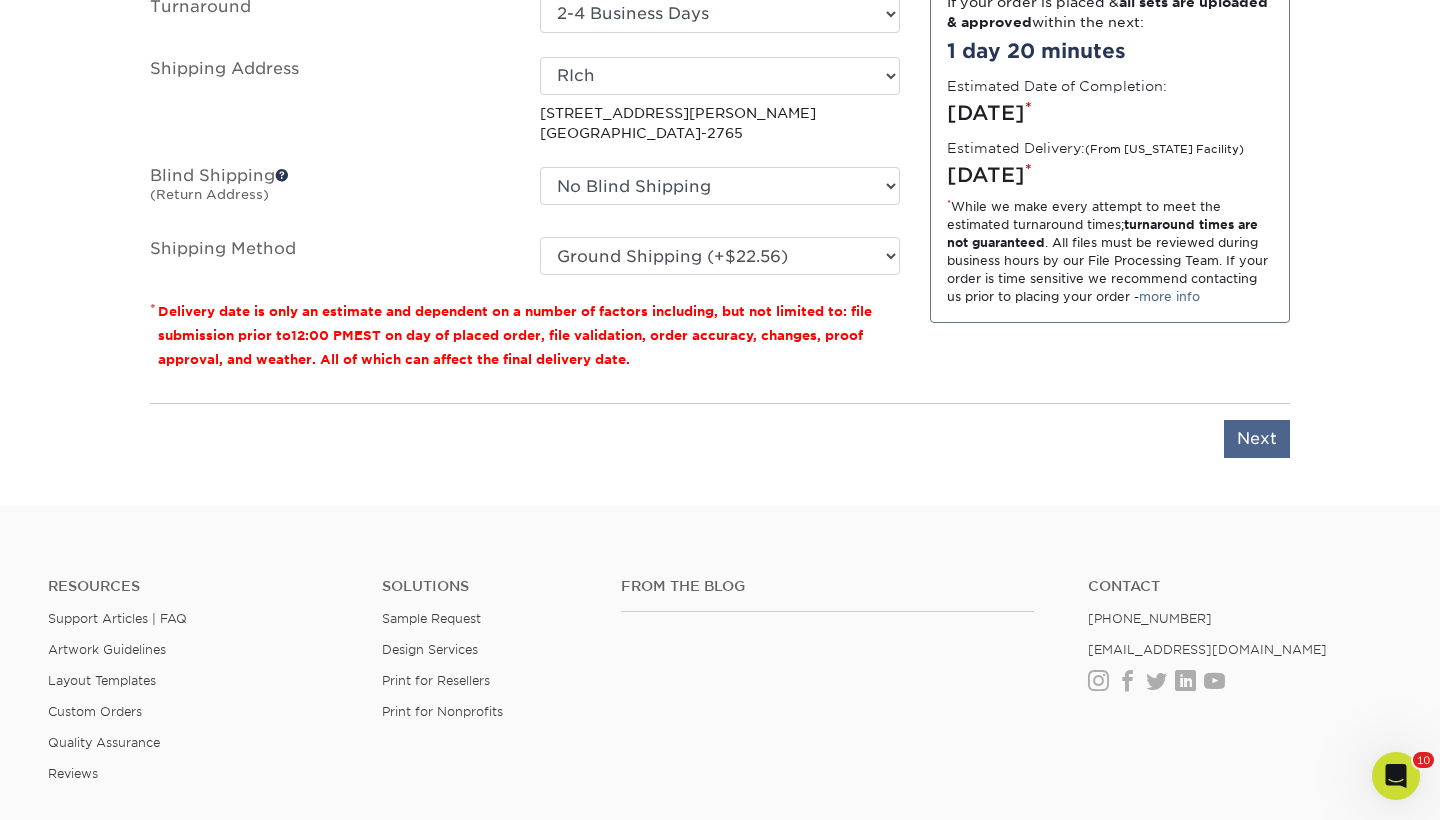 click on "Next" at bounding box center (1257, 439) 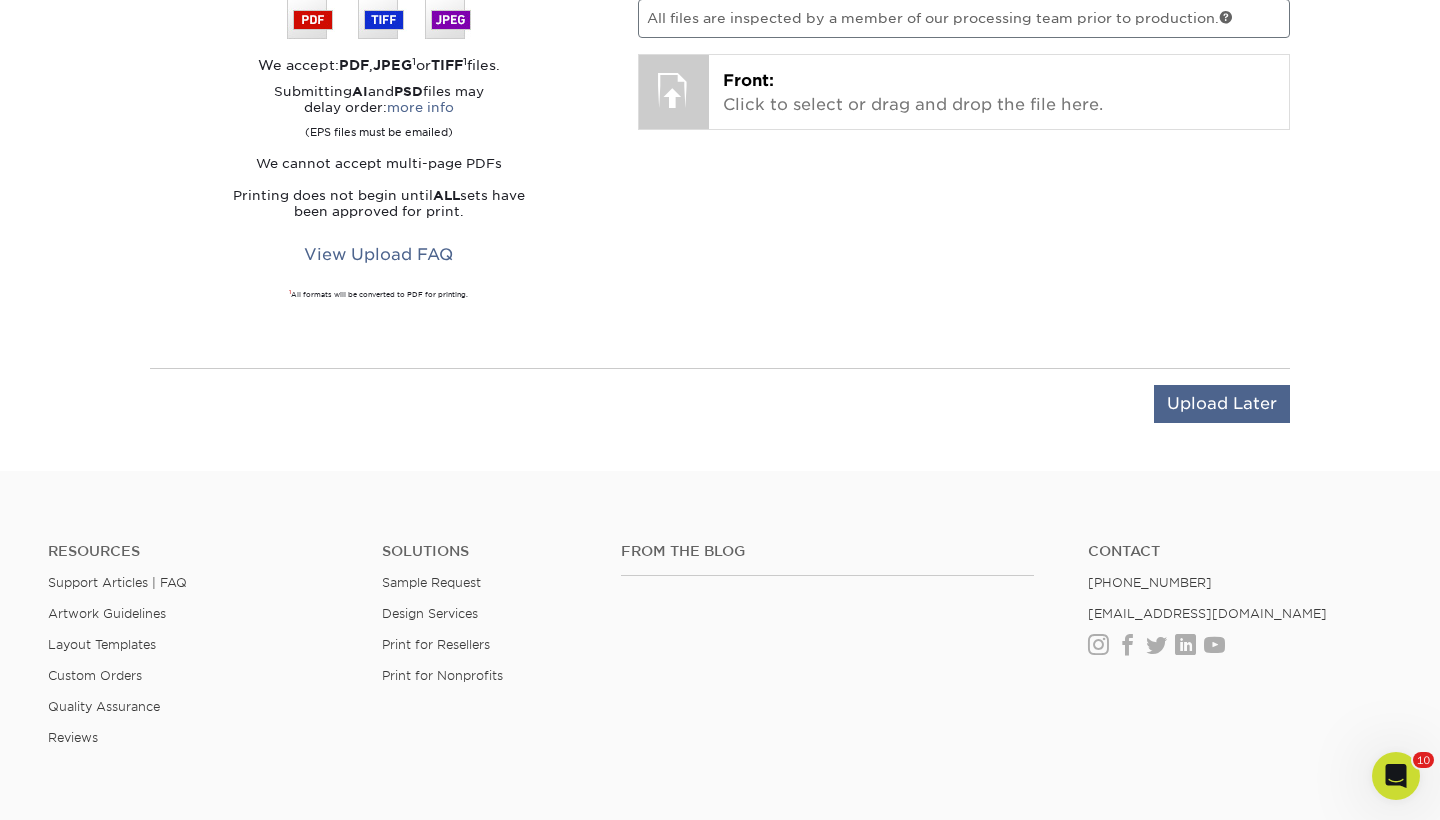 click on "Upload Later" at bounding box center [1222, 404] 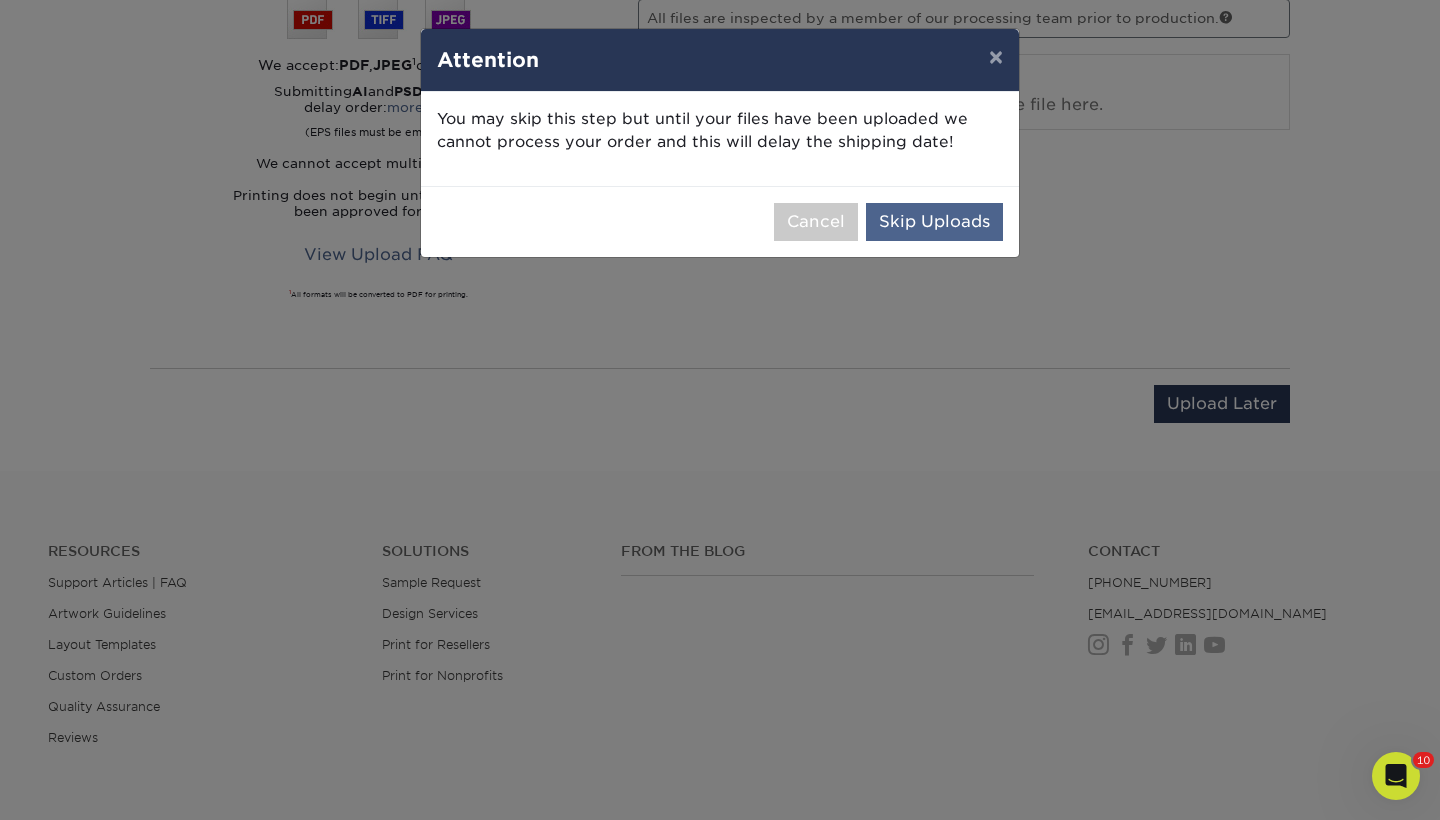 click on "Skip Uploads" at bounding box center [934, 222] 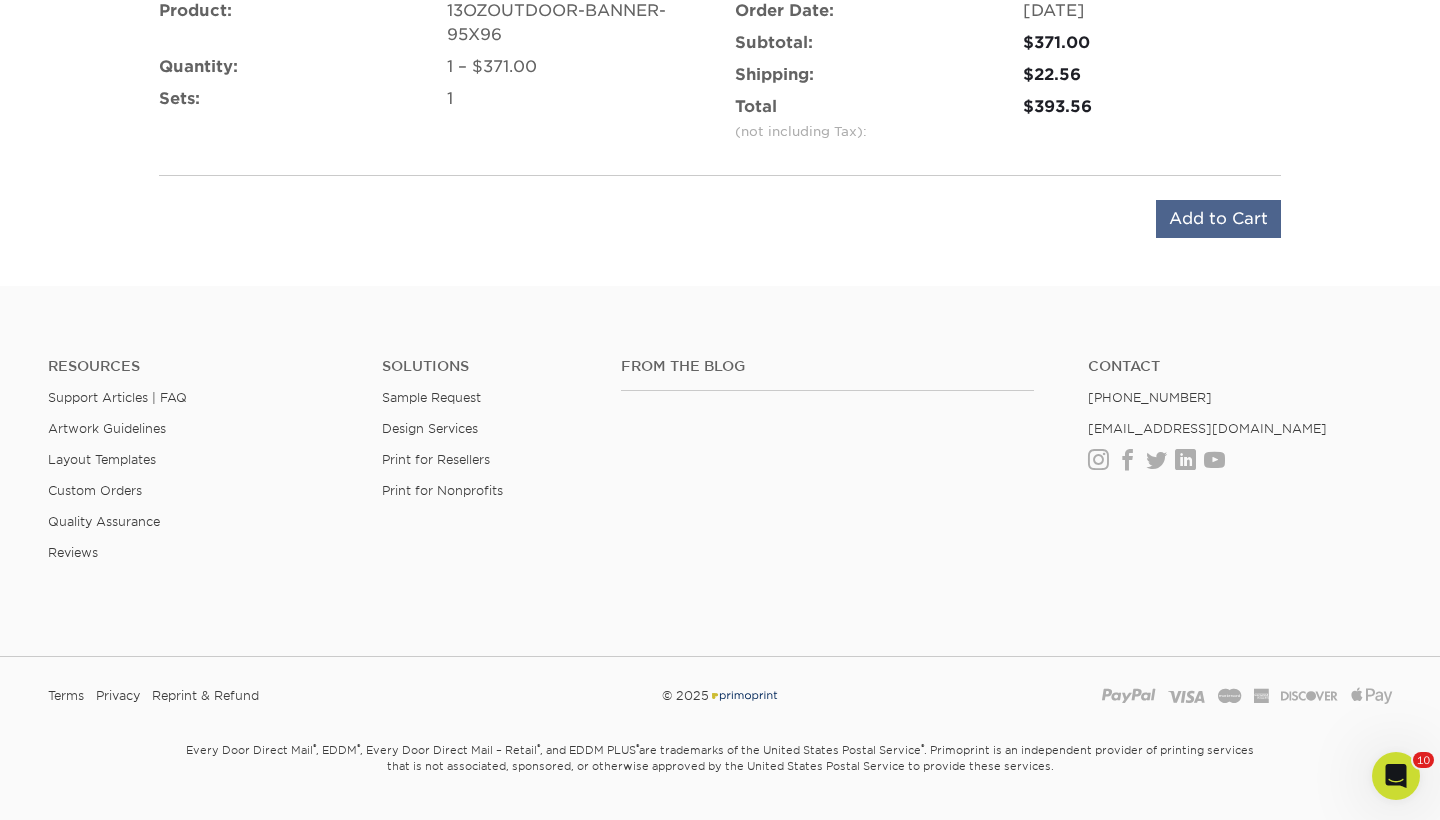 click on "Add to Cart" at bounding box center (1218, 219) 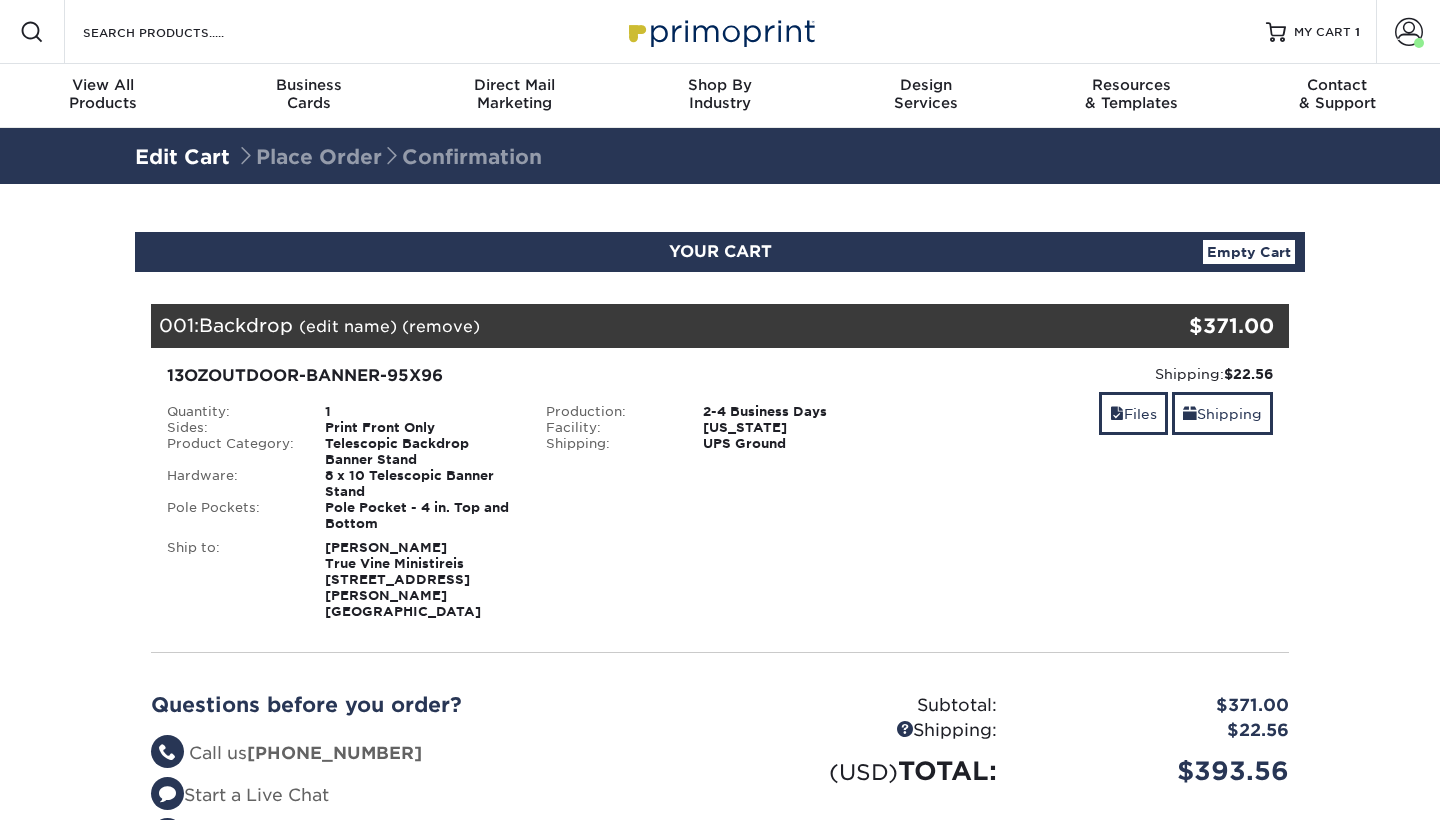 scroll, scrollTop: 0, scrollLeft: 0, axis: both 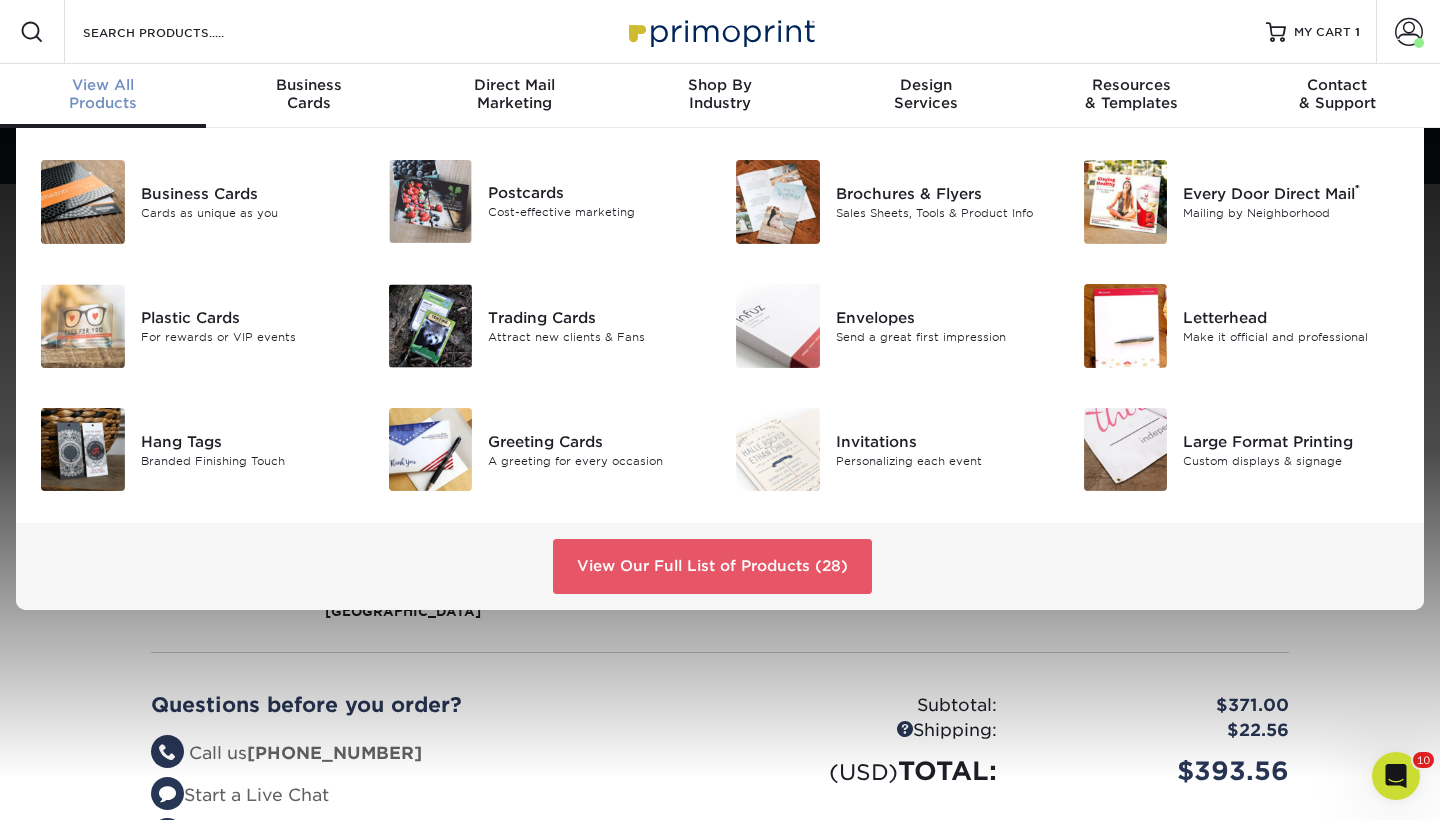 click on "View All  Products" at bounding box center [103, 94] 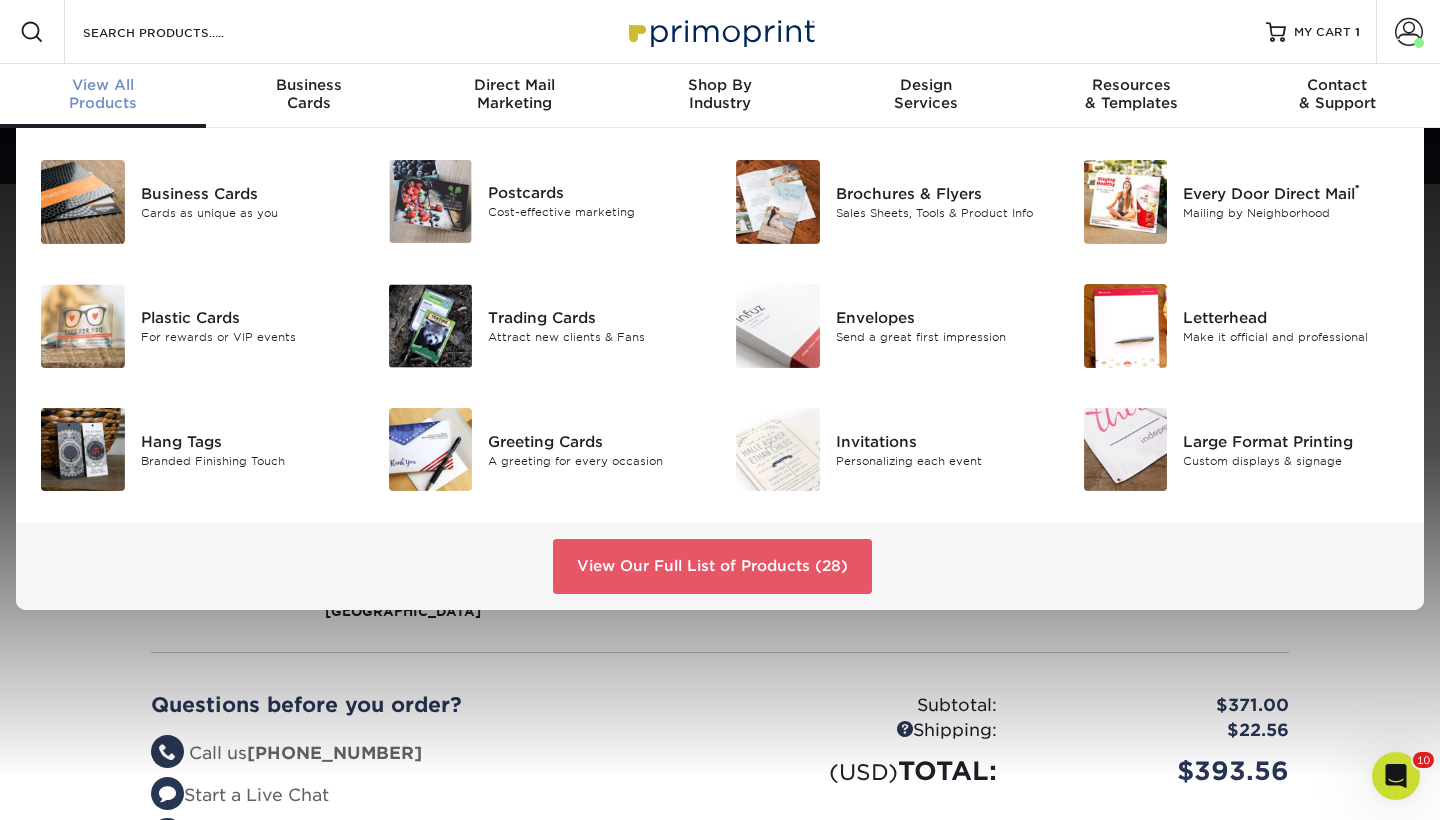 click on "View All" at bounding box center [103, 85] 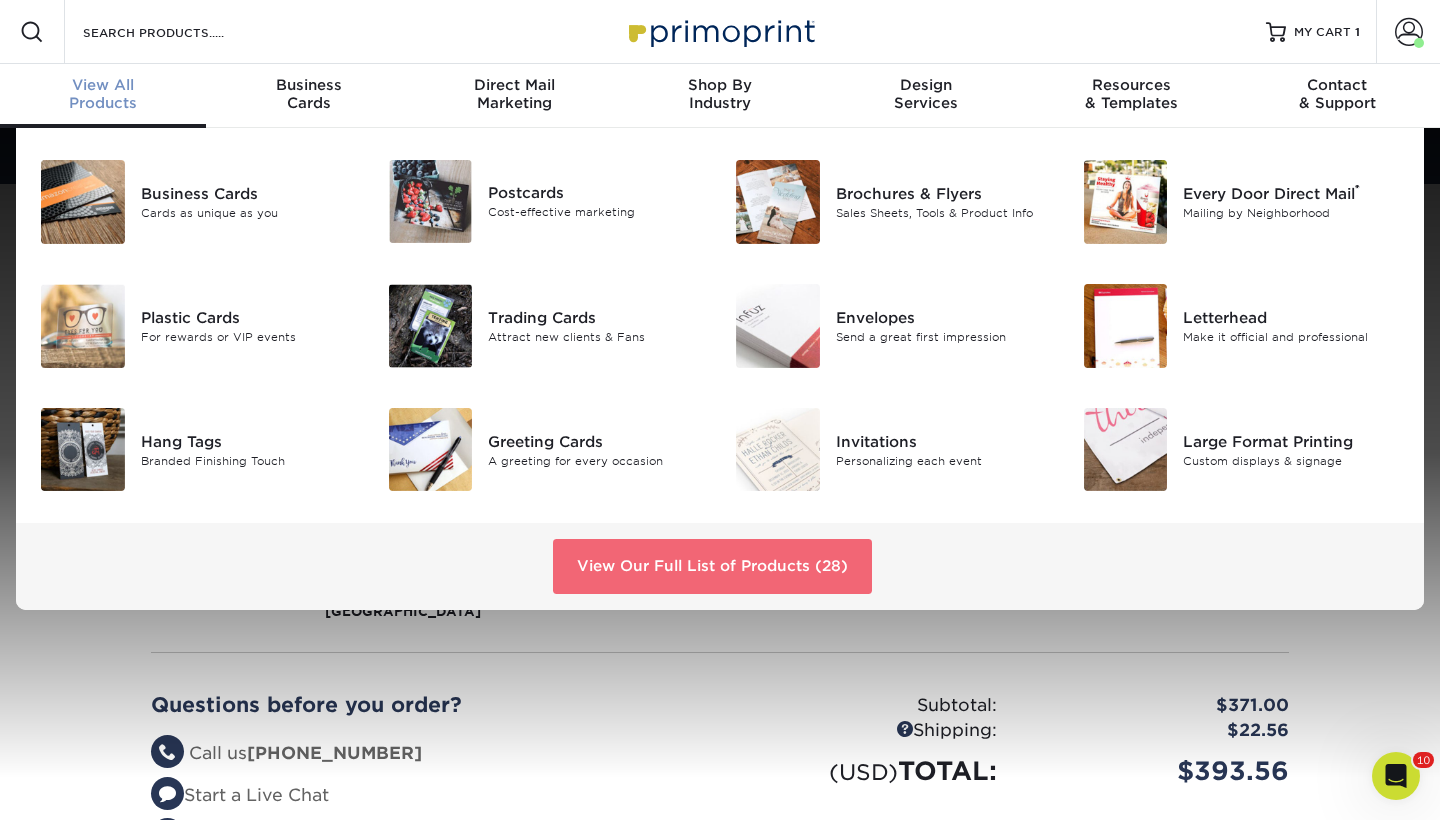 click on "View Our Full List of Products (28)" at bounding box center [712, 566] 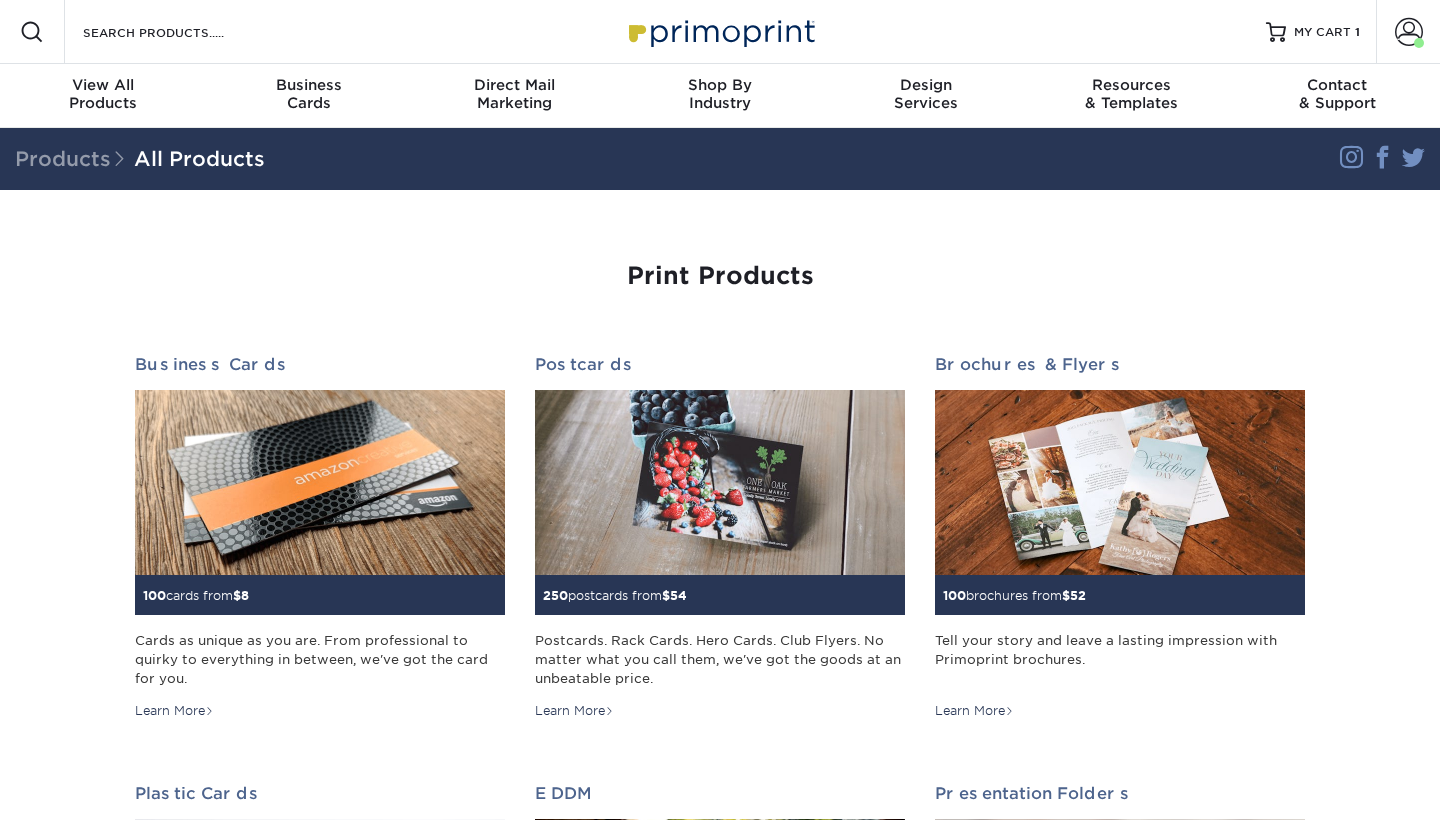 scroll, scrollTop: 0, scrollLeft: 0, axis: both 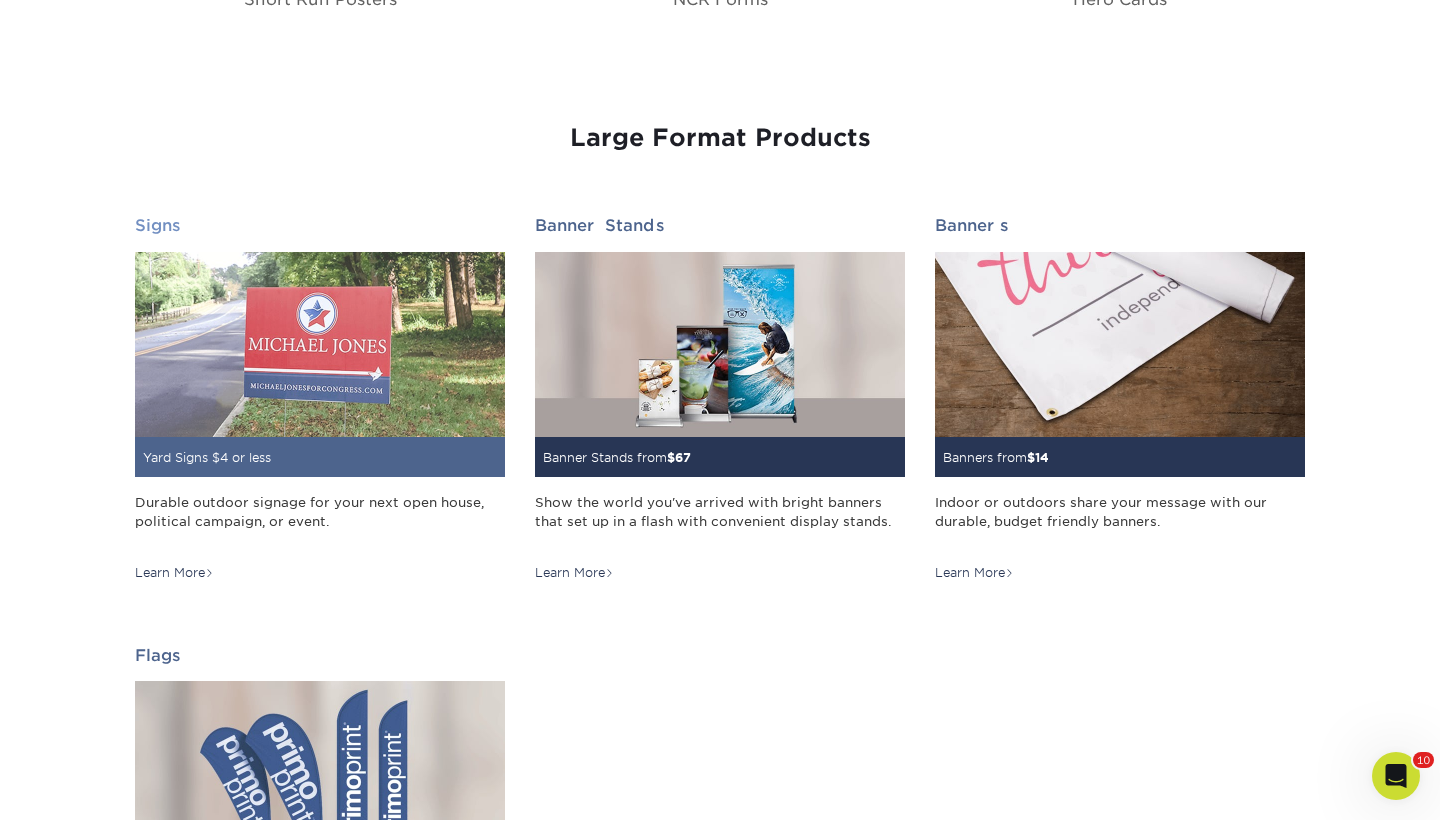 click at bounding box center (320, 344) 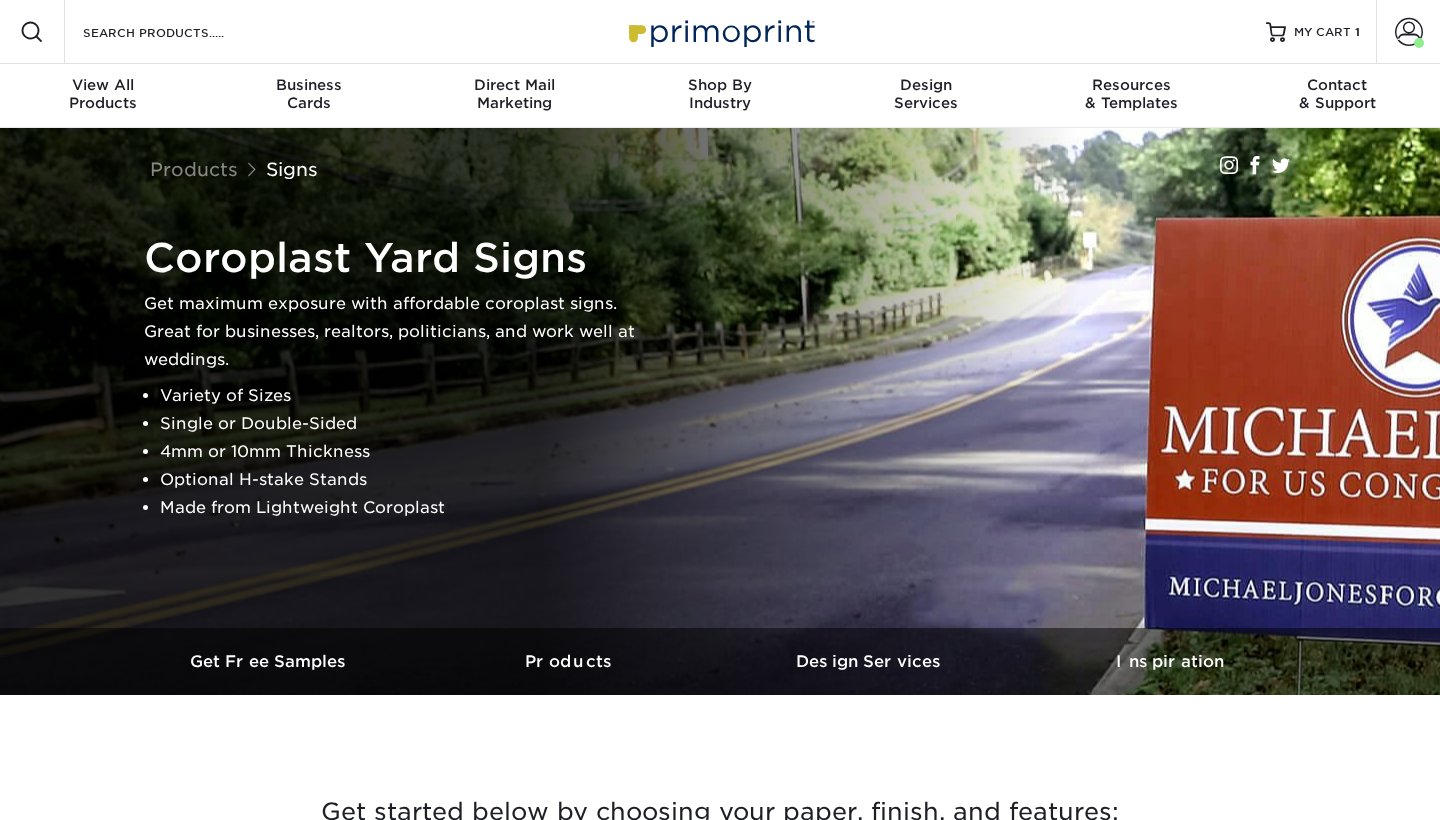 scroll, scrollTop: 0, scrollLeft: 0, axis: both 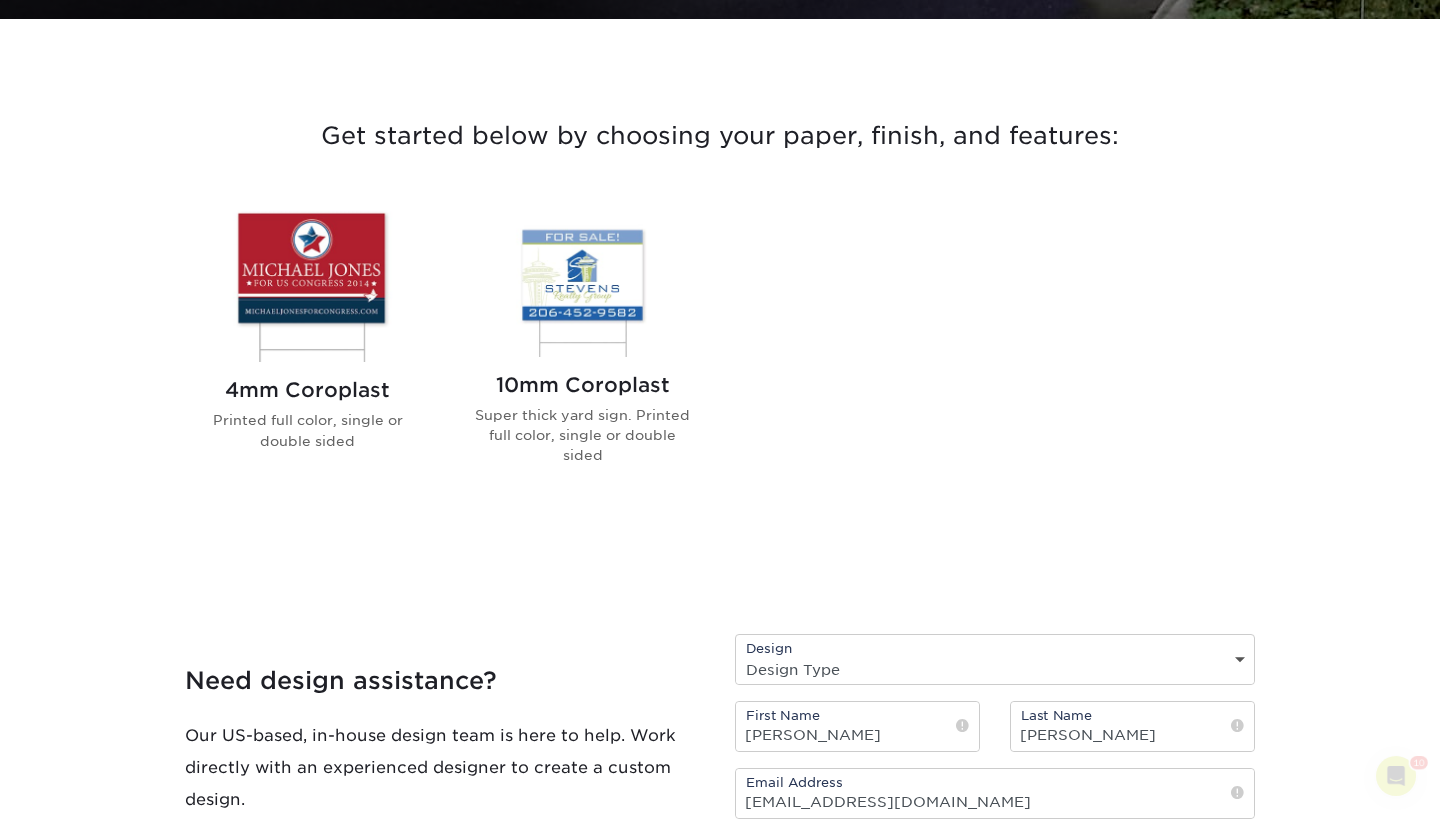 click at bounding box center [582, 280] 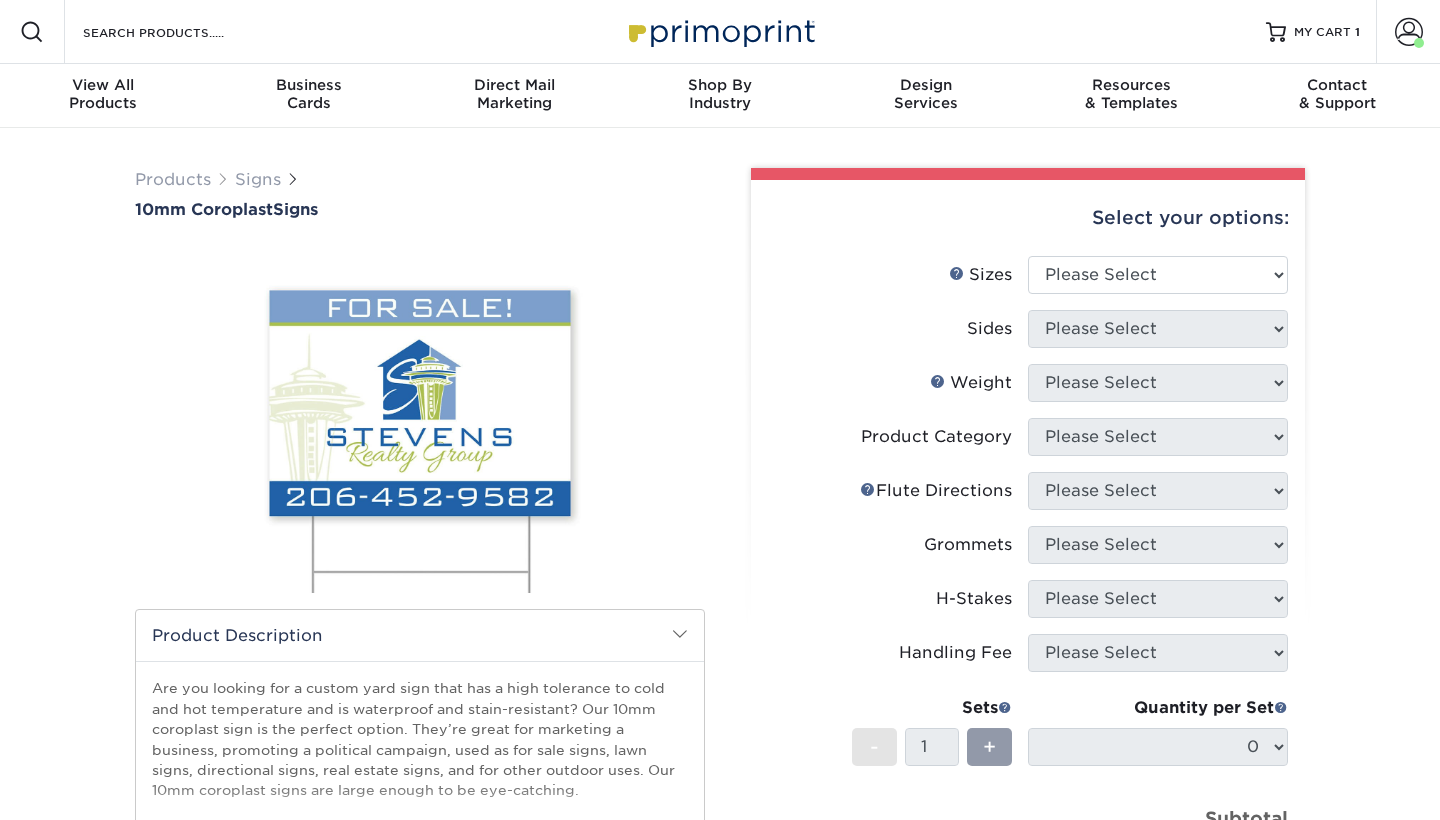 scroll, scrollTop: 0, scrollLeft: 0, axis: both 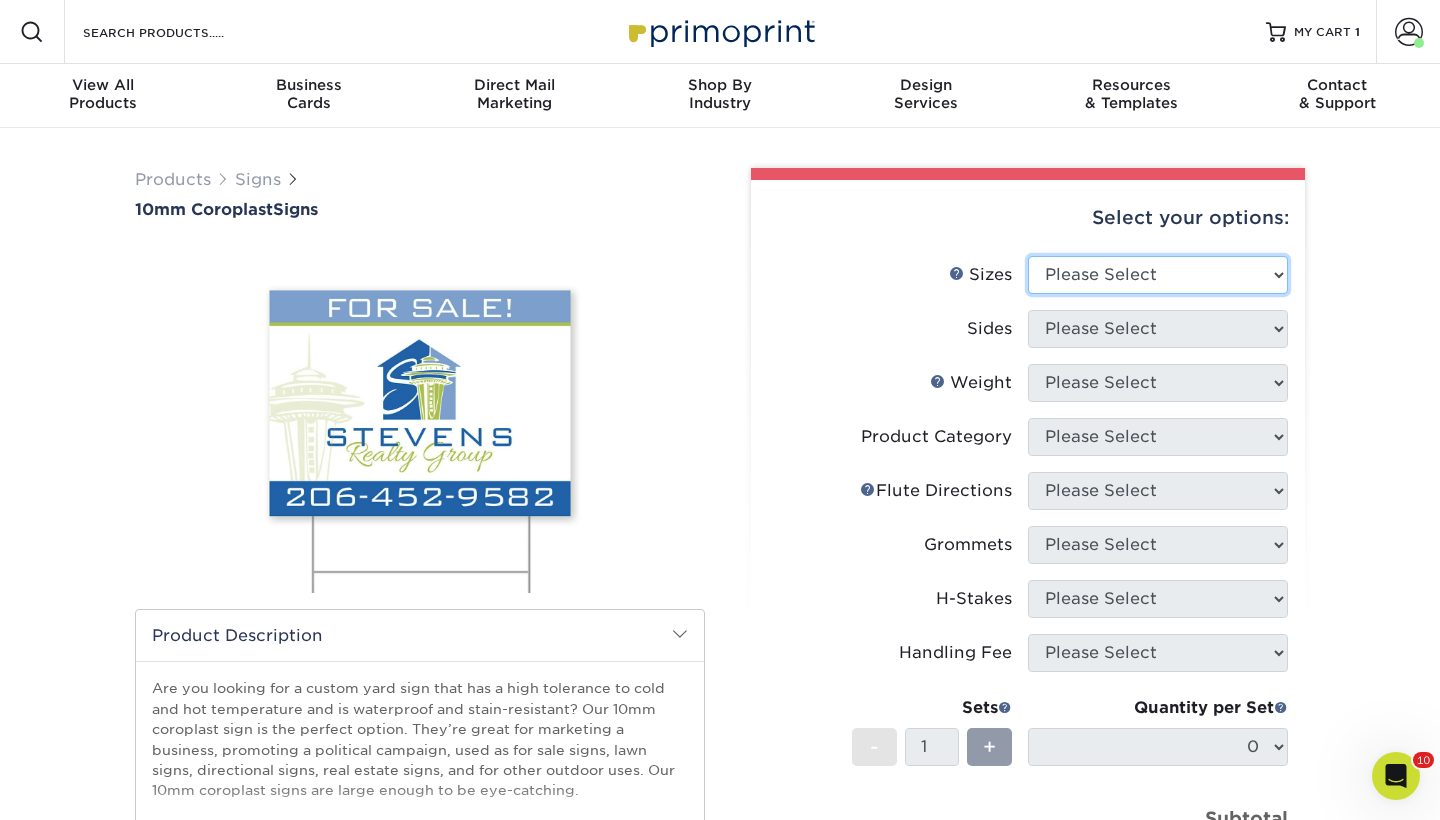 select on "24.00x24.00" 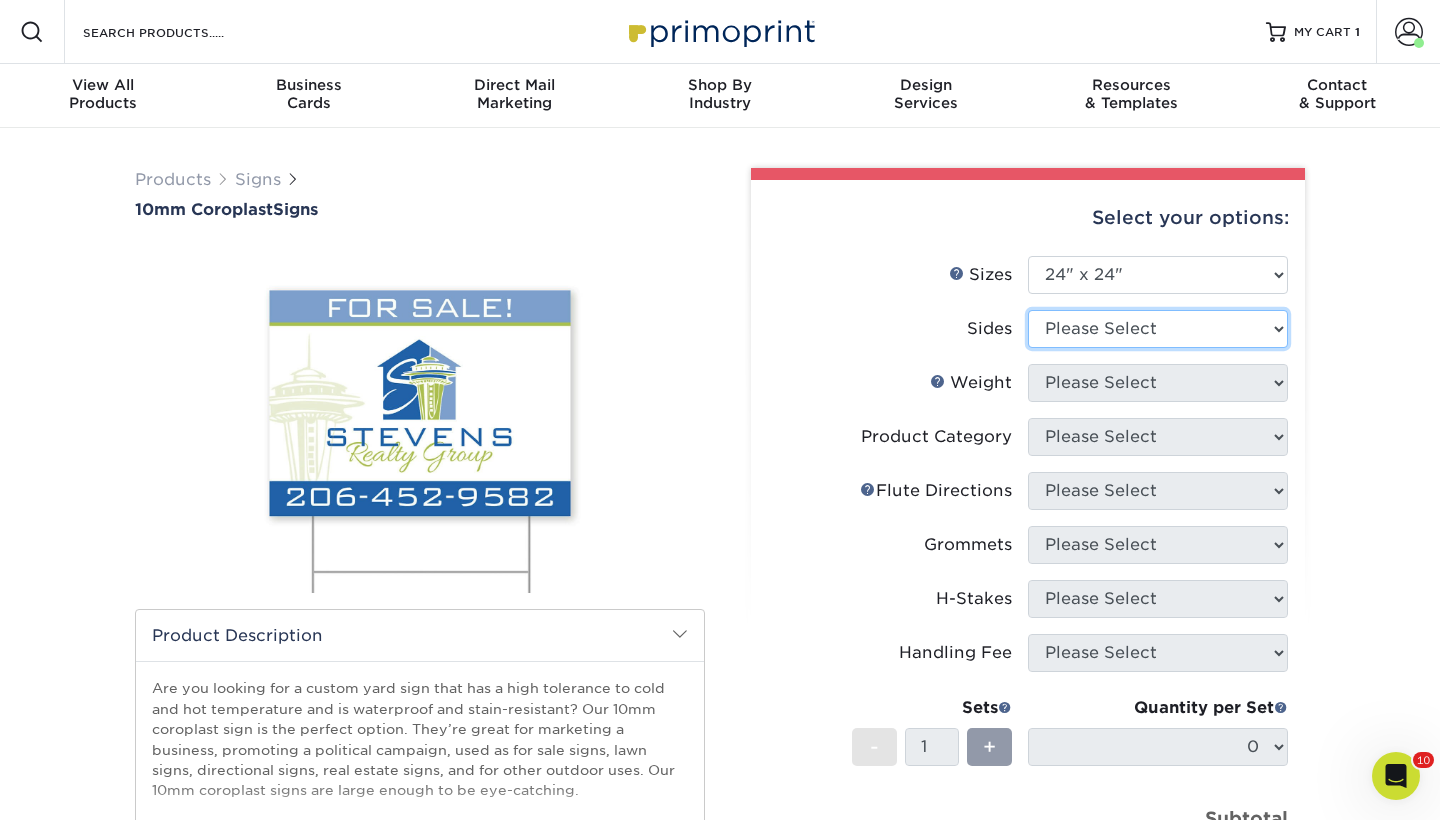 select on "13abbda7-1d64-4f25-8bb2-c179b224825d" 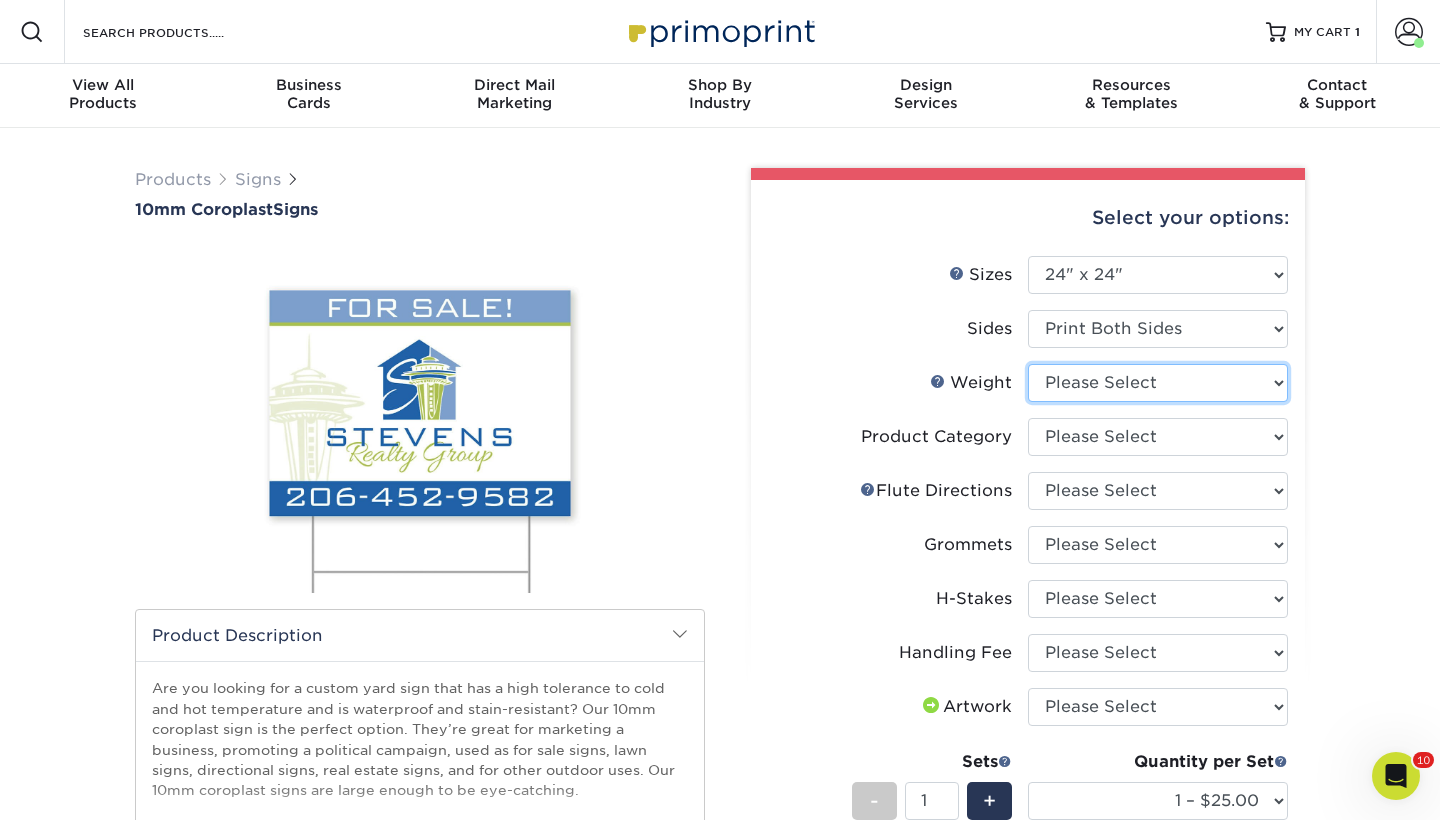 select on "10CORO" 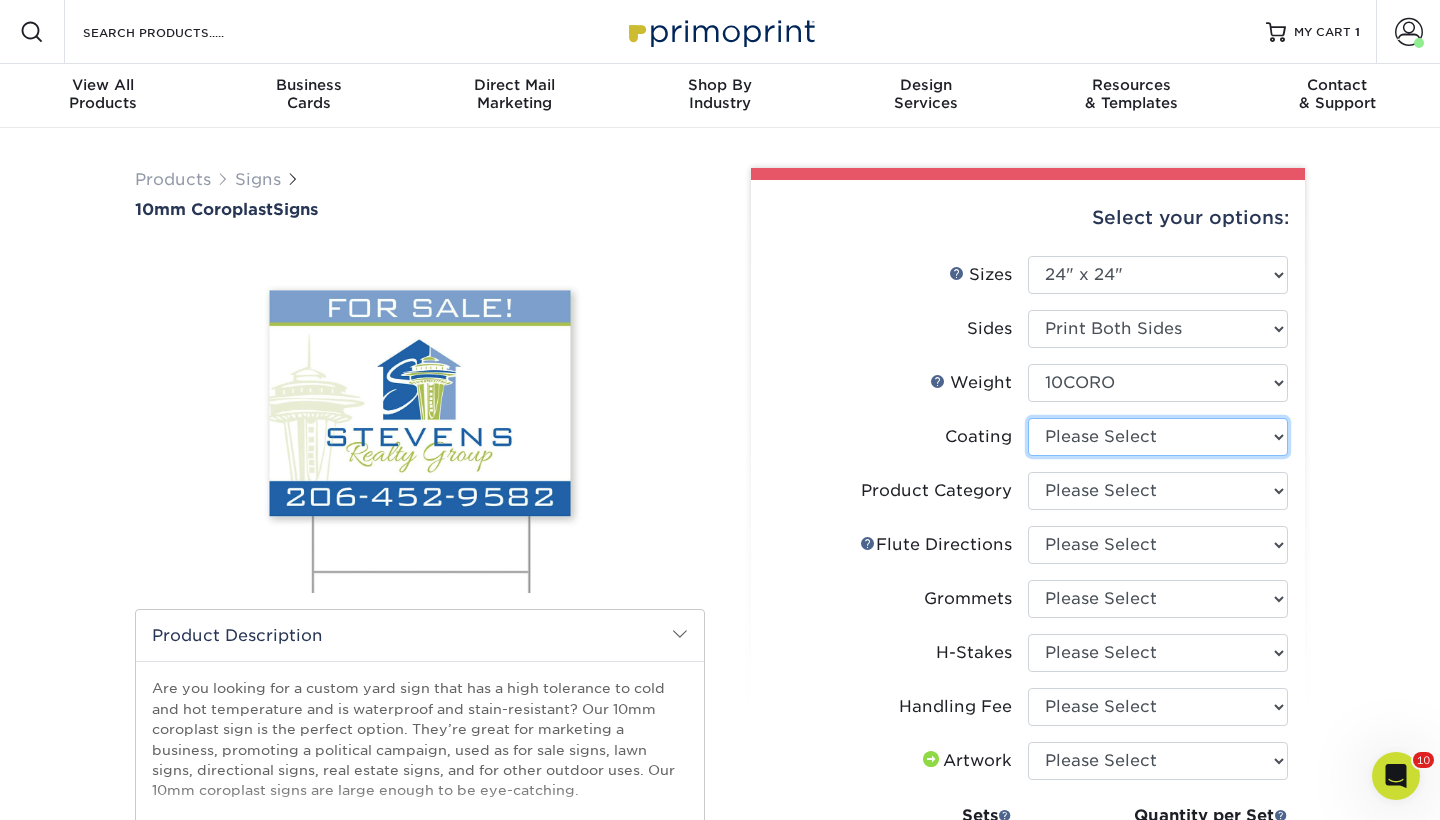 select on "3e7618de-abca-4bda-9f97-8b9129e913d8" 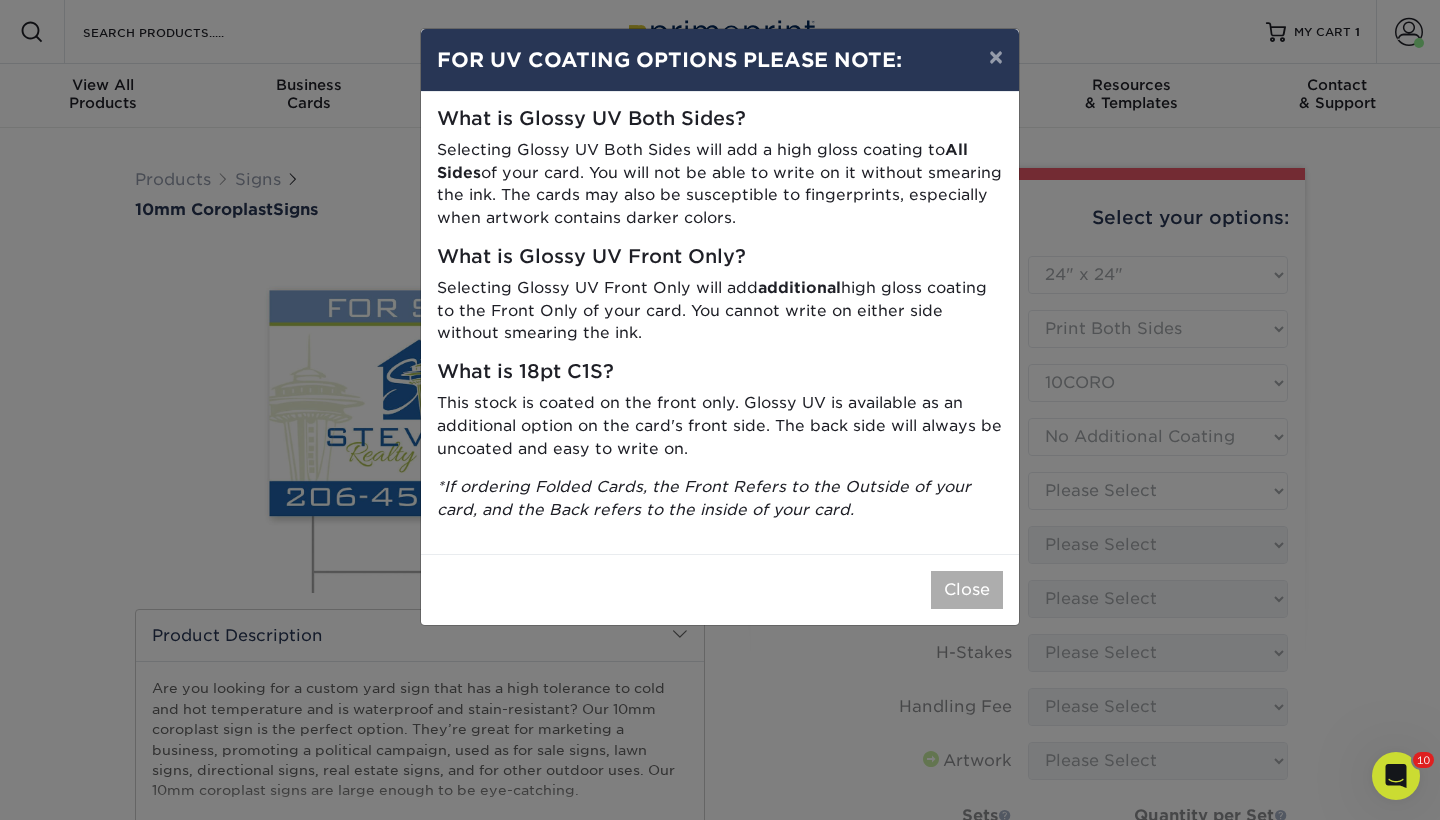 click on "Close" at bounding box center (967, 590) 